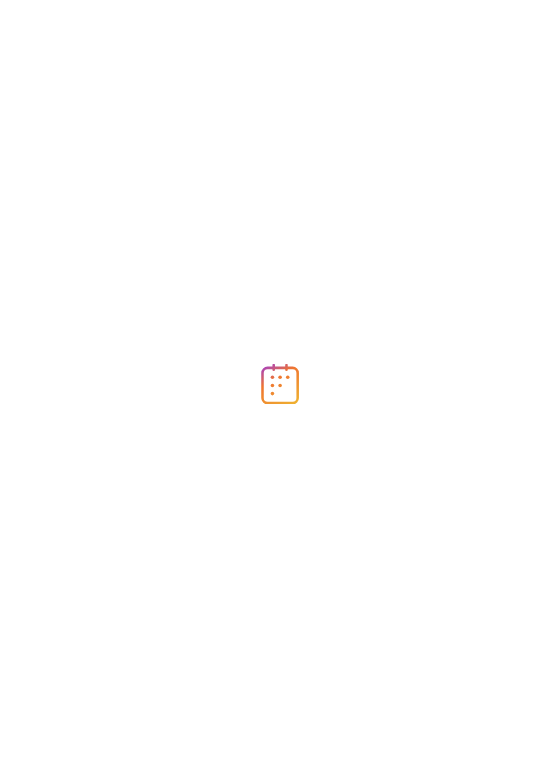 scroll, scrollTop: 0, scrollLeft: 0, axis: both 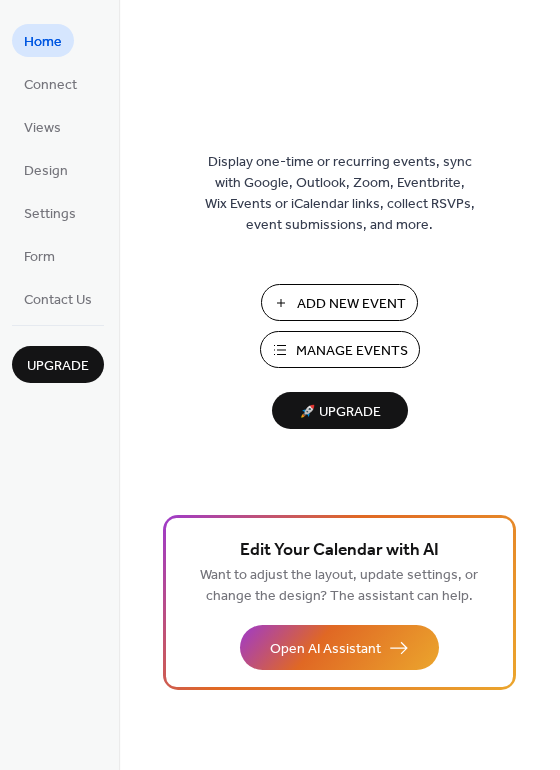 click on "Manage Events" at bounding box center (340, 349) 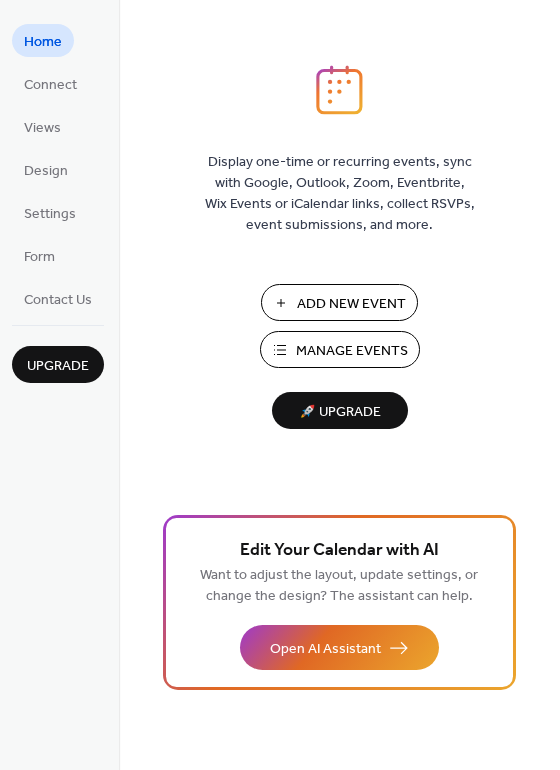 click on "Manage Events" at bounding box center [352, 351] 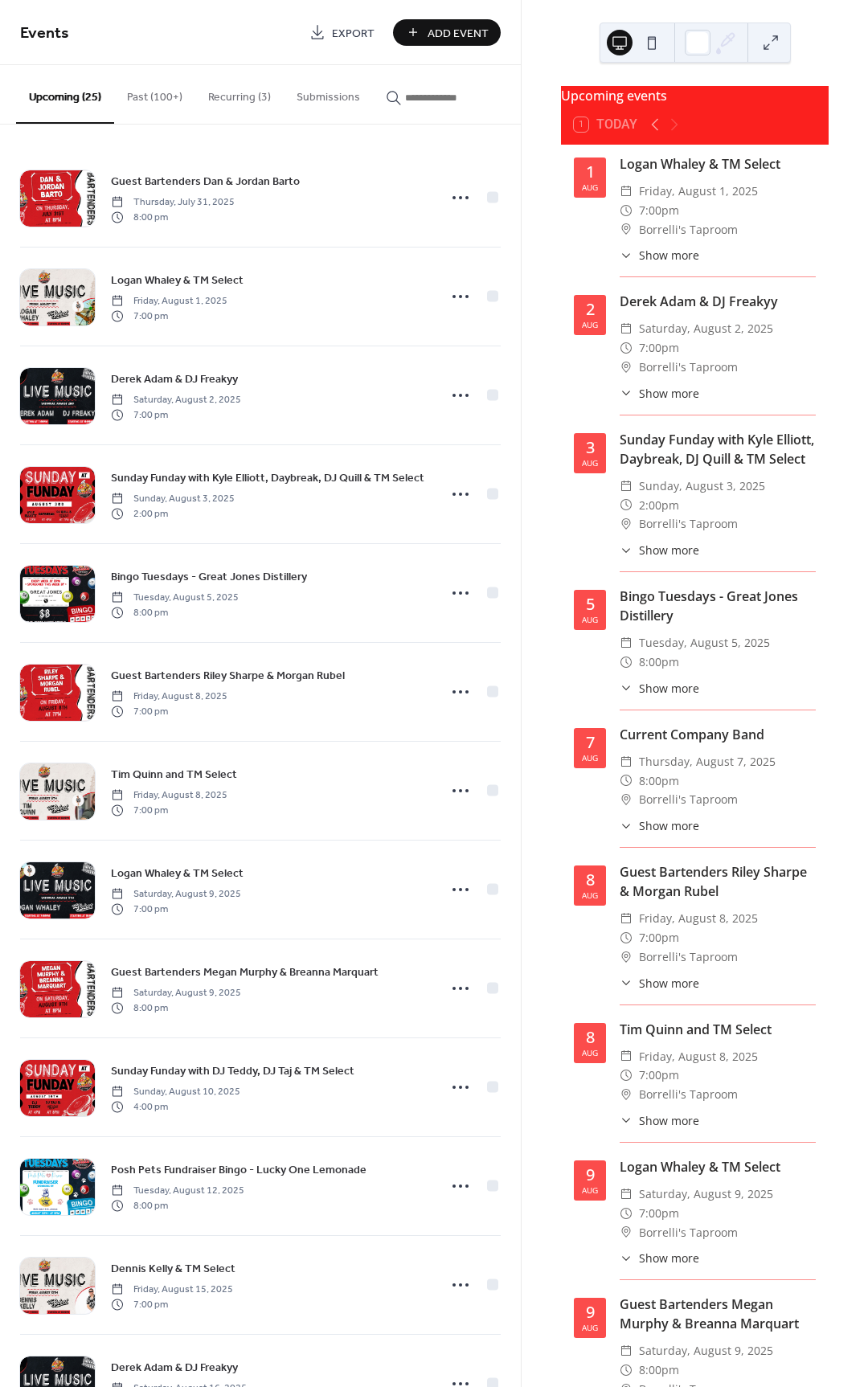 scroll, scrollTop: 0, scrollLeft: 0, axis: both 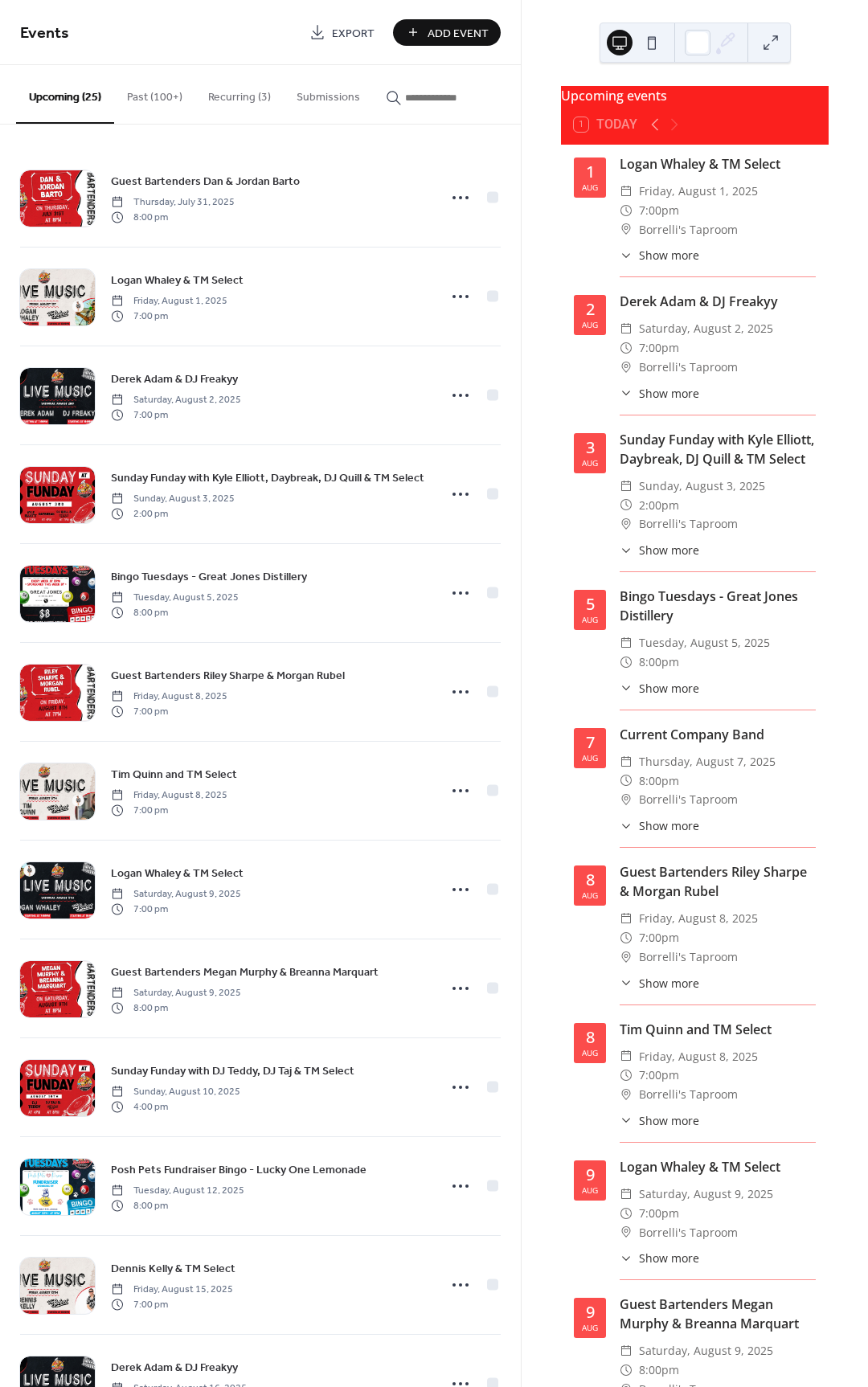 click on "Recurring (3)" at bounding box center [240, 93] 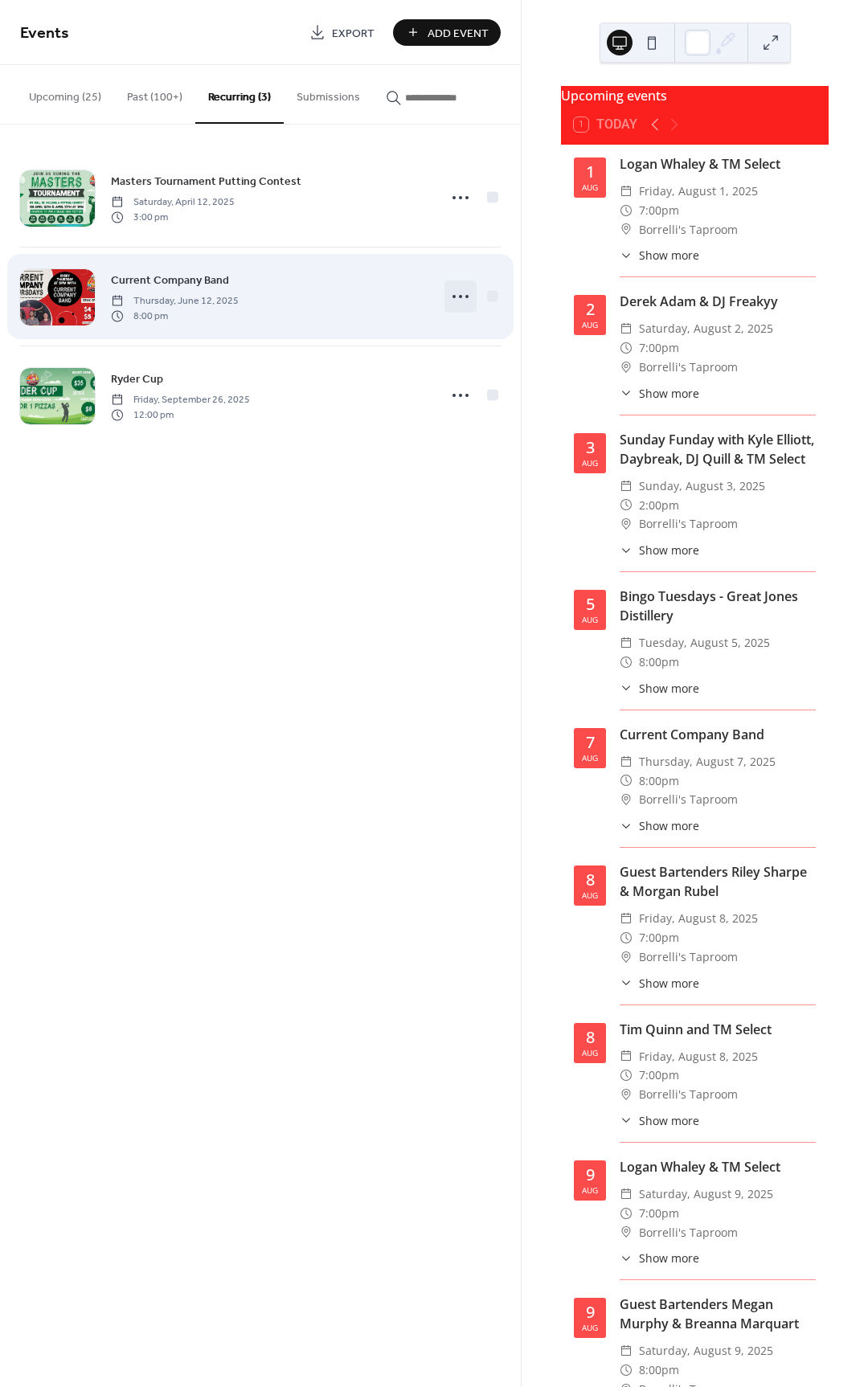 click 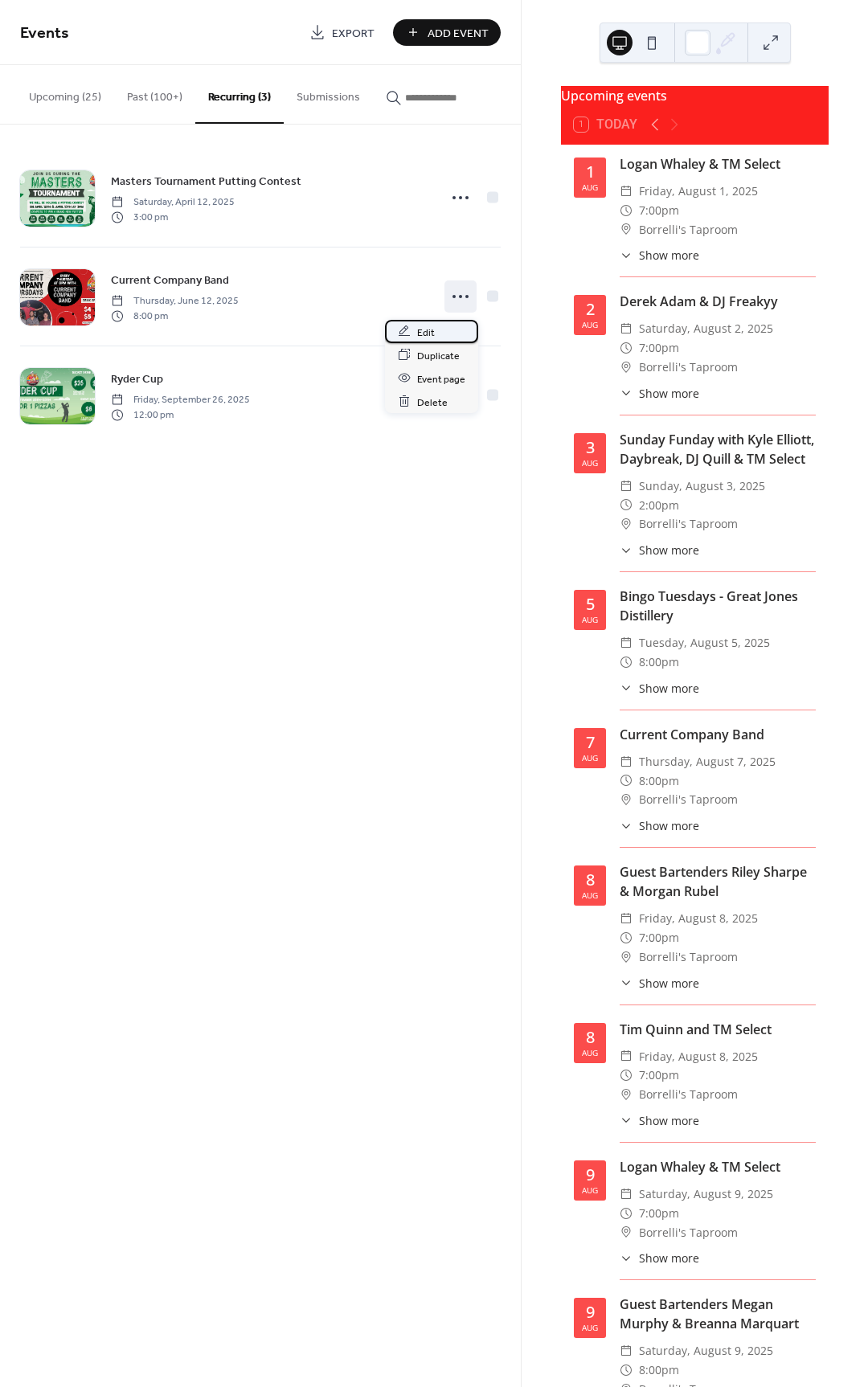 click on "Edit" at bounding box center [432, 331] 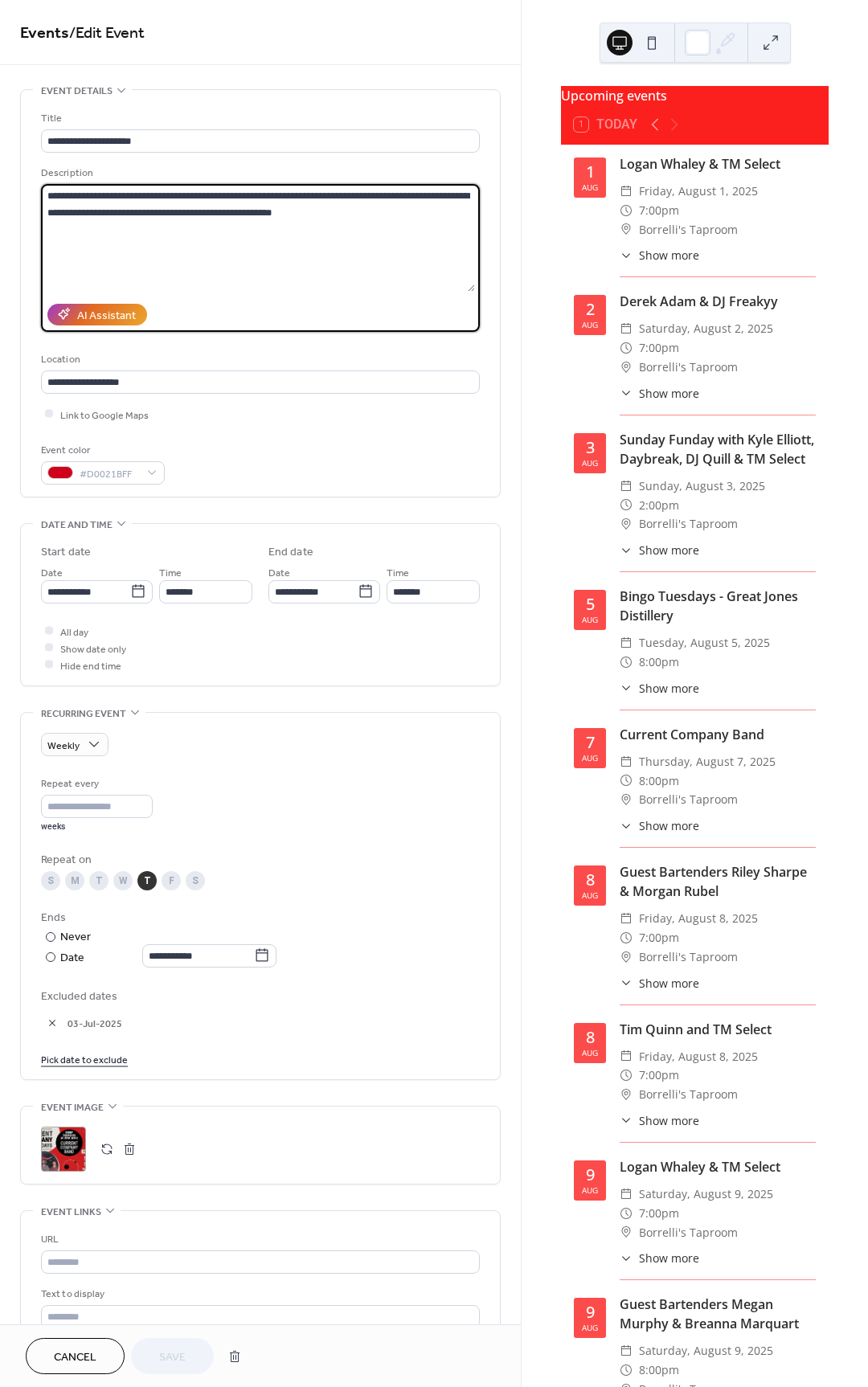 drag, startPoint x: 378, startPoint y: 195, endPoint x: 465, endPoint y: 193, distance: 87.02299 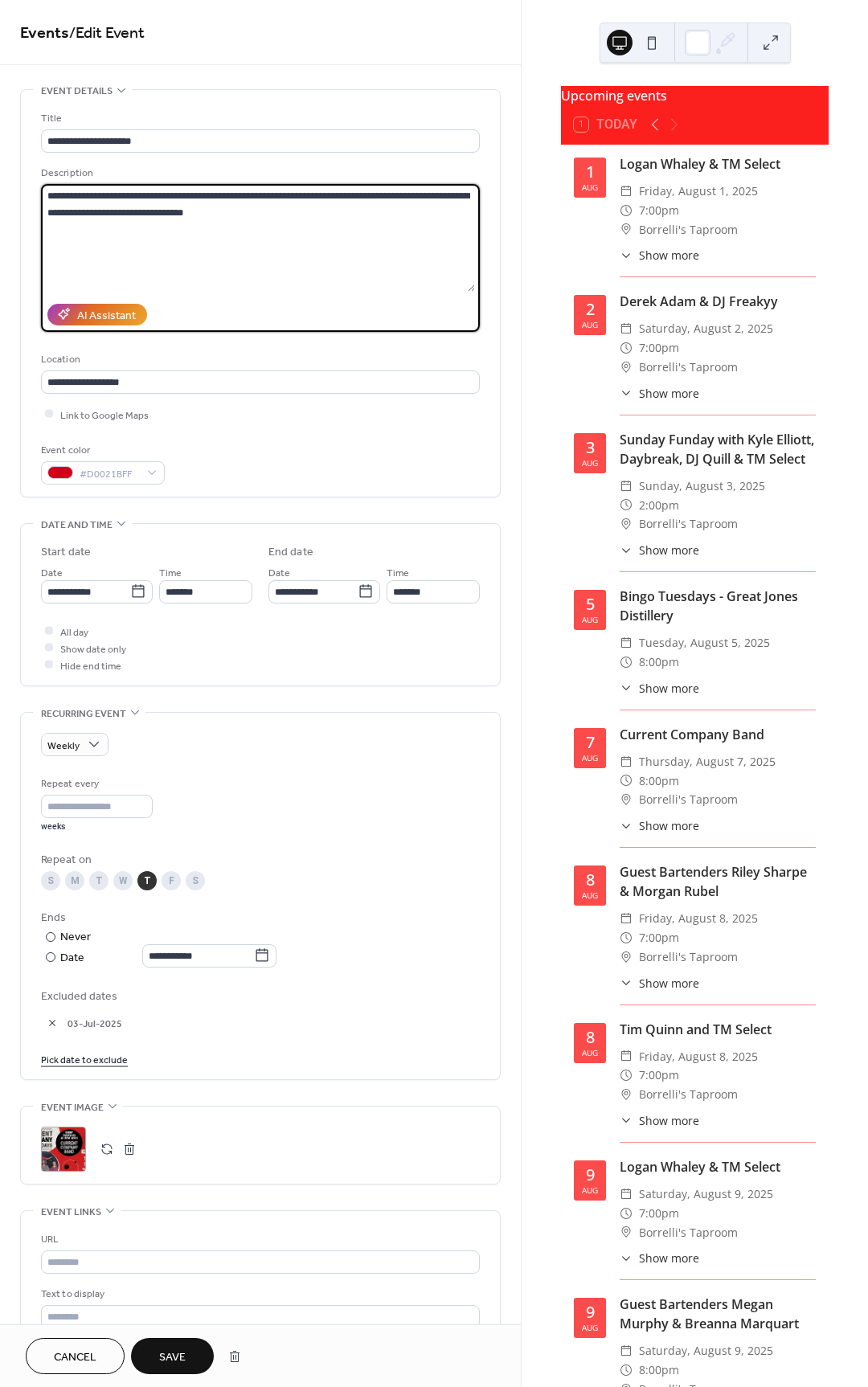 click on "**********" at bounding box center [258, 238] 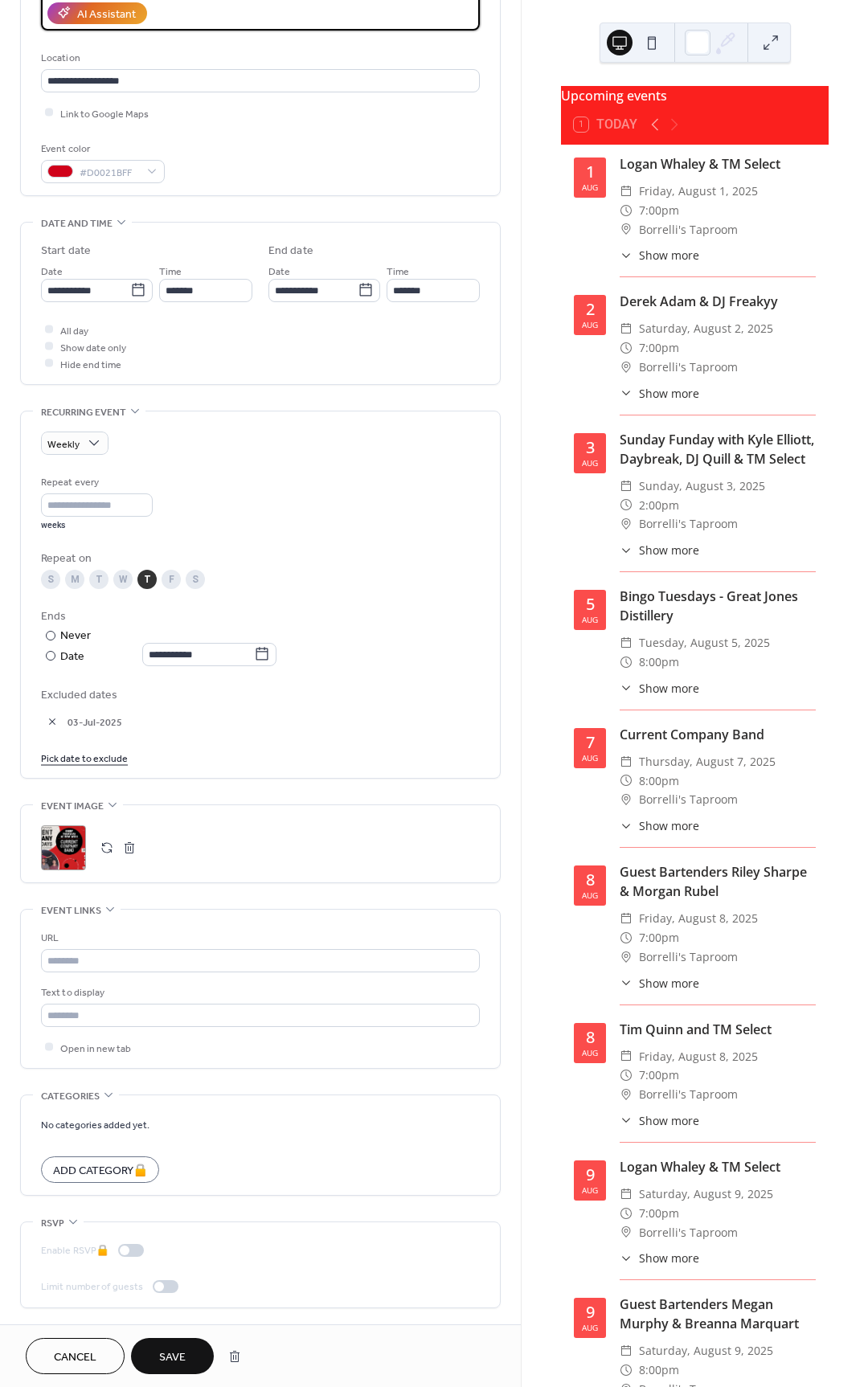 type on "**********" 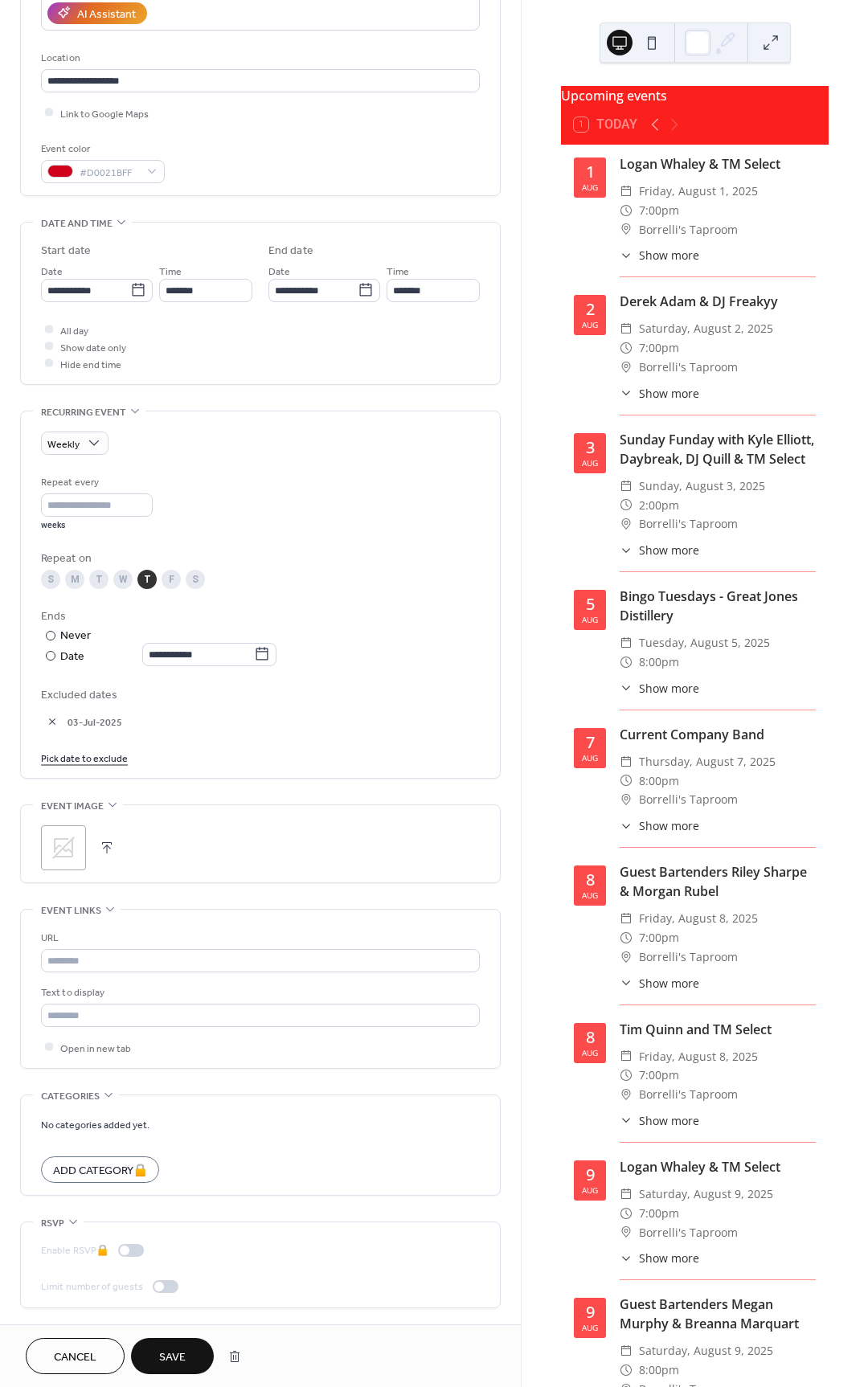 click on ";" at bounding box center (63, 848) 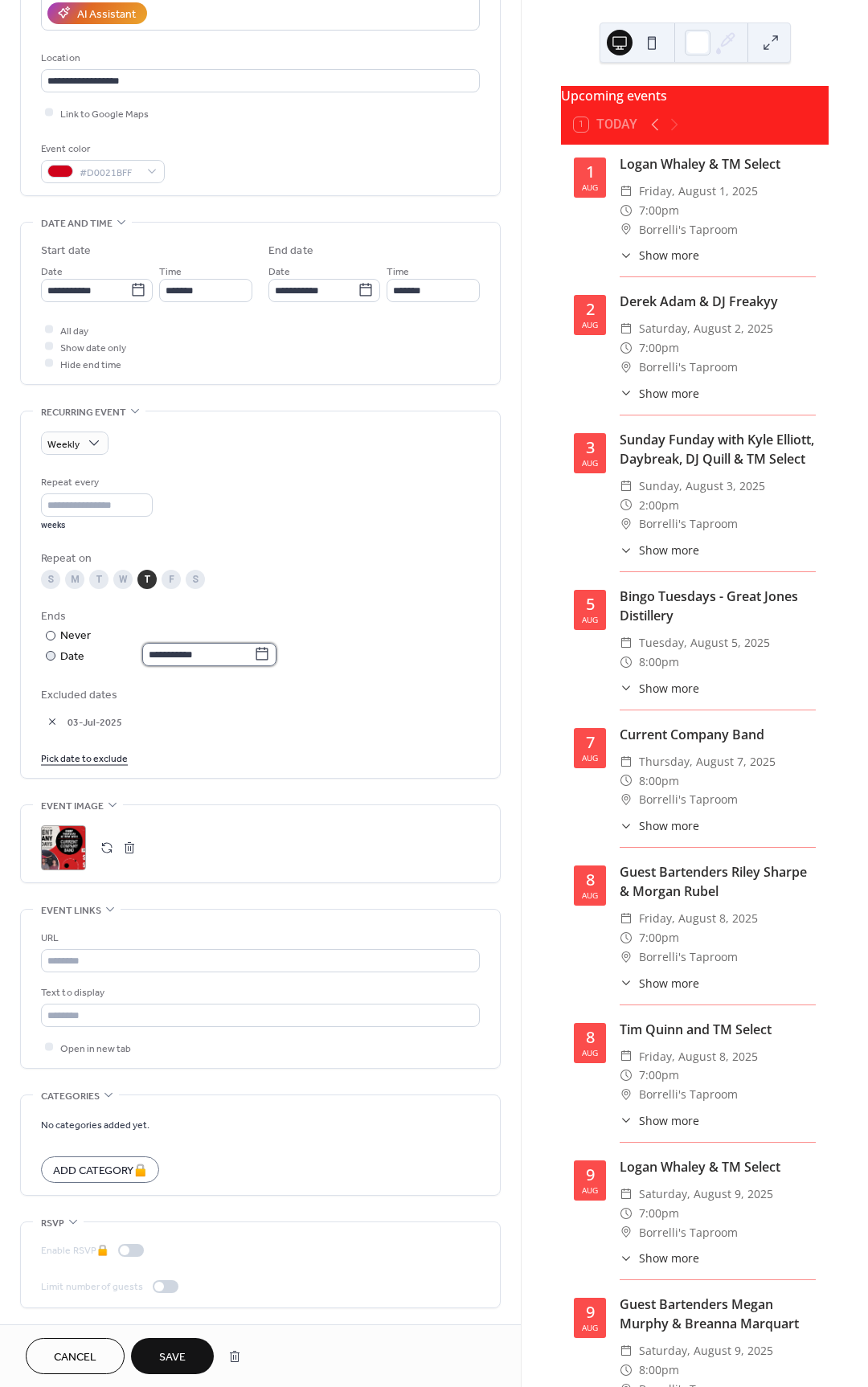 click on "**********" at bounding box center [198, 654] 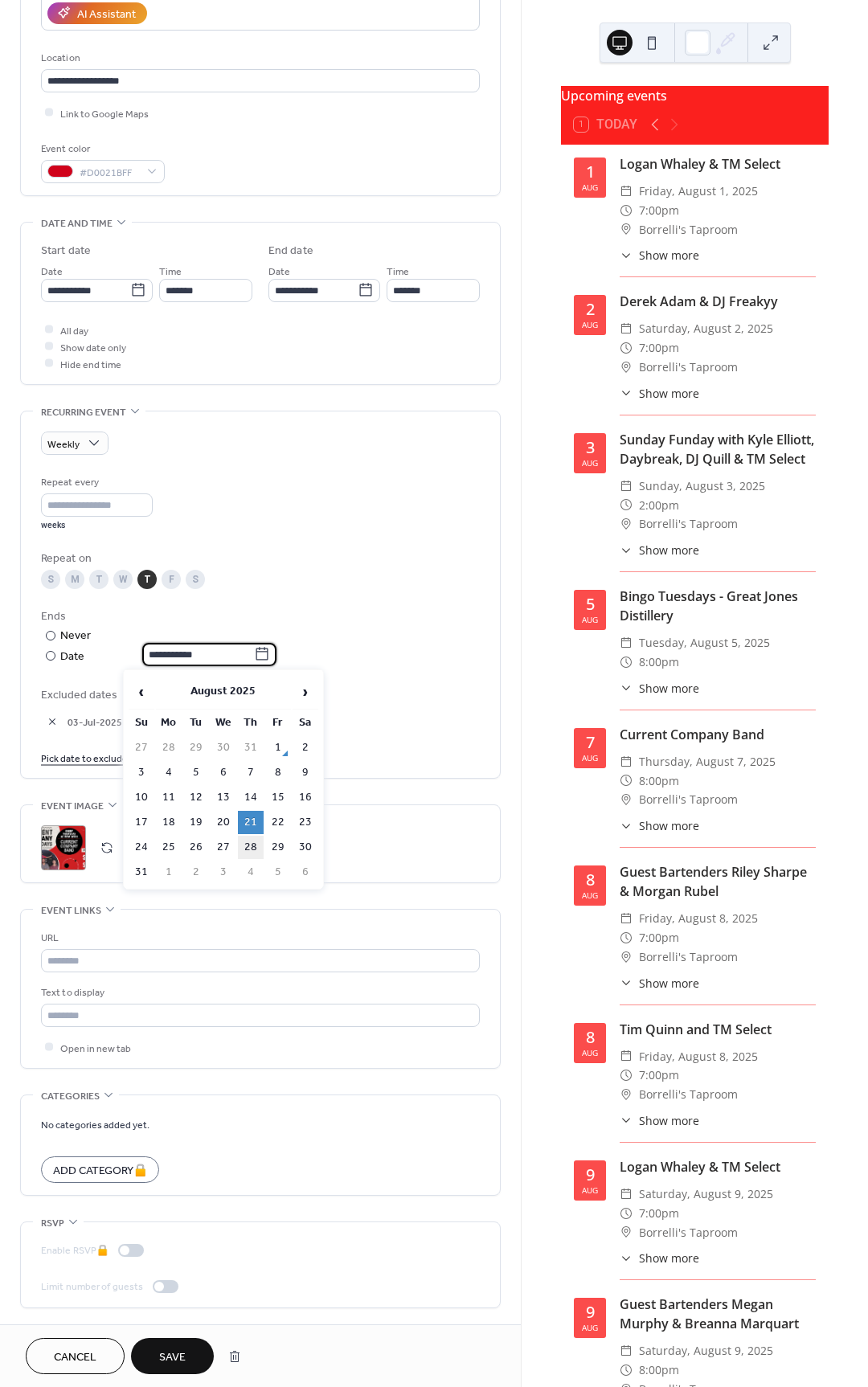 click on "28" at bounding box center (251, 847) 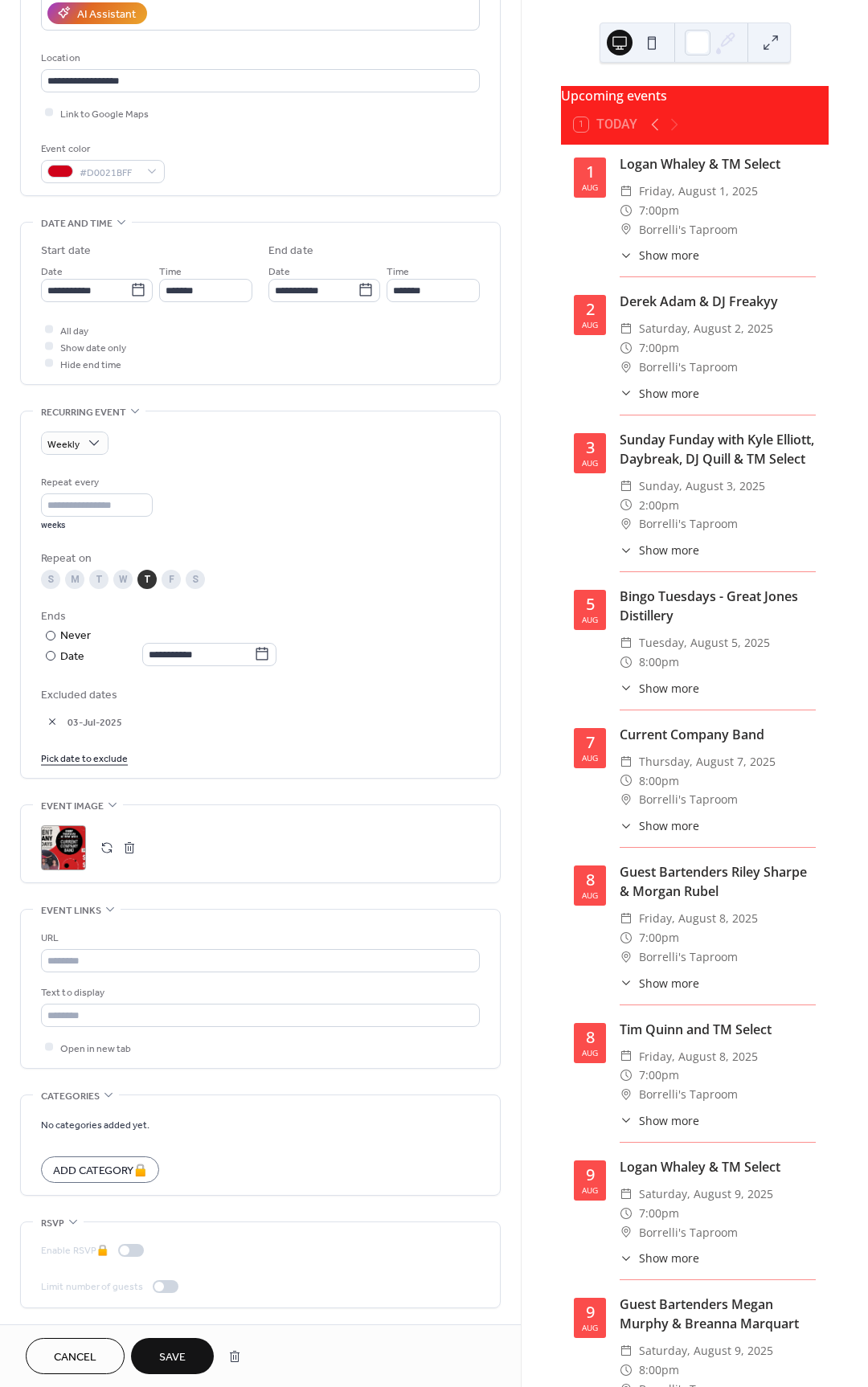 click on "Save" at bounding box center (172, 1356) 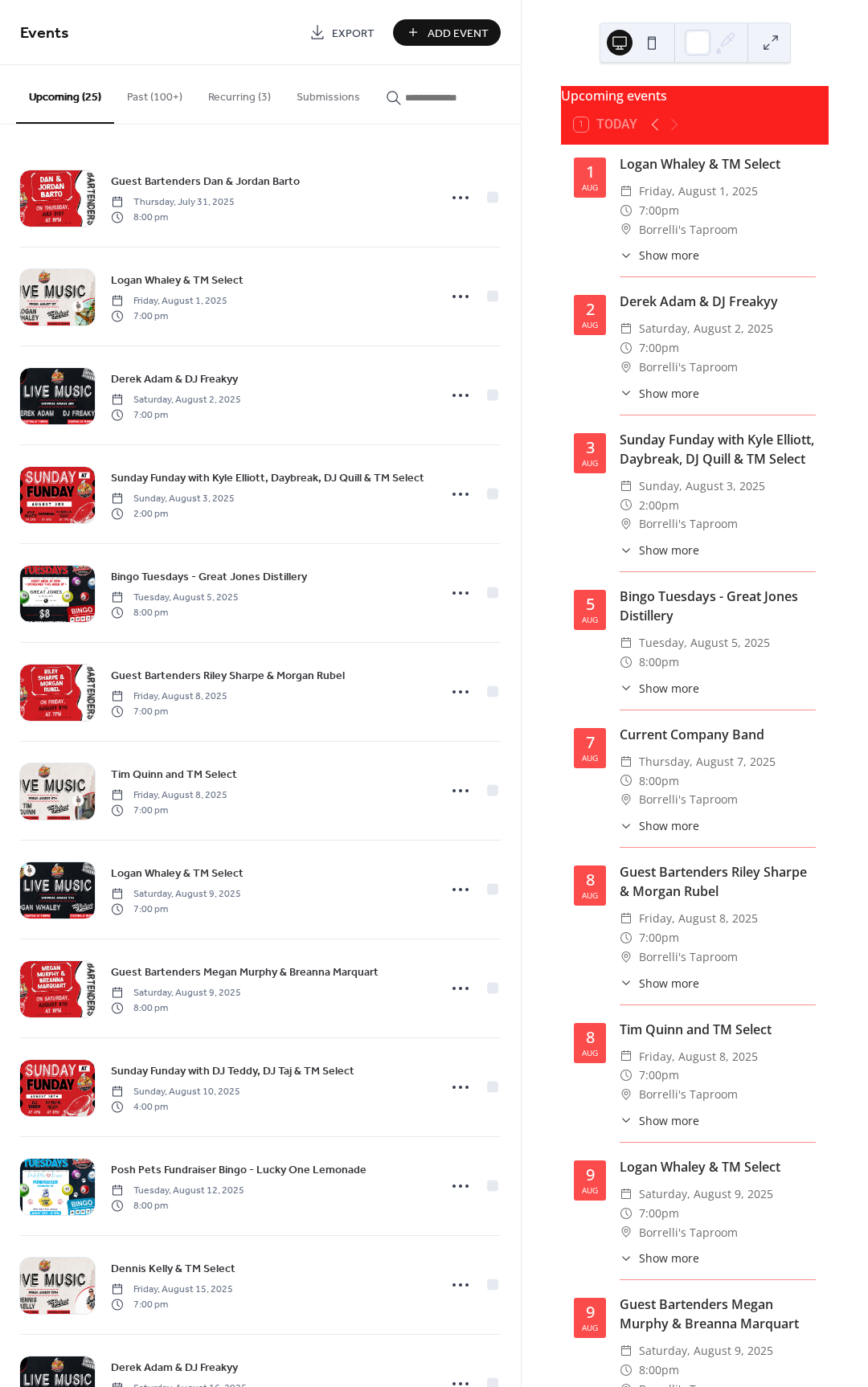 click on "Recurring (3)" at bounding box center [240, 93] 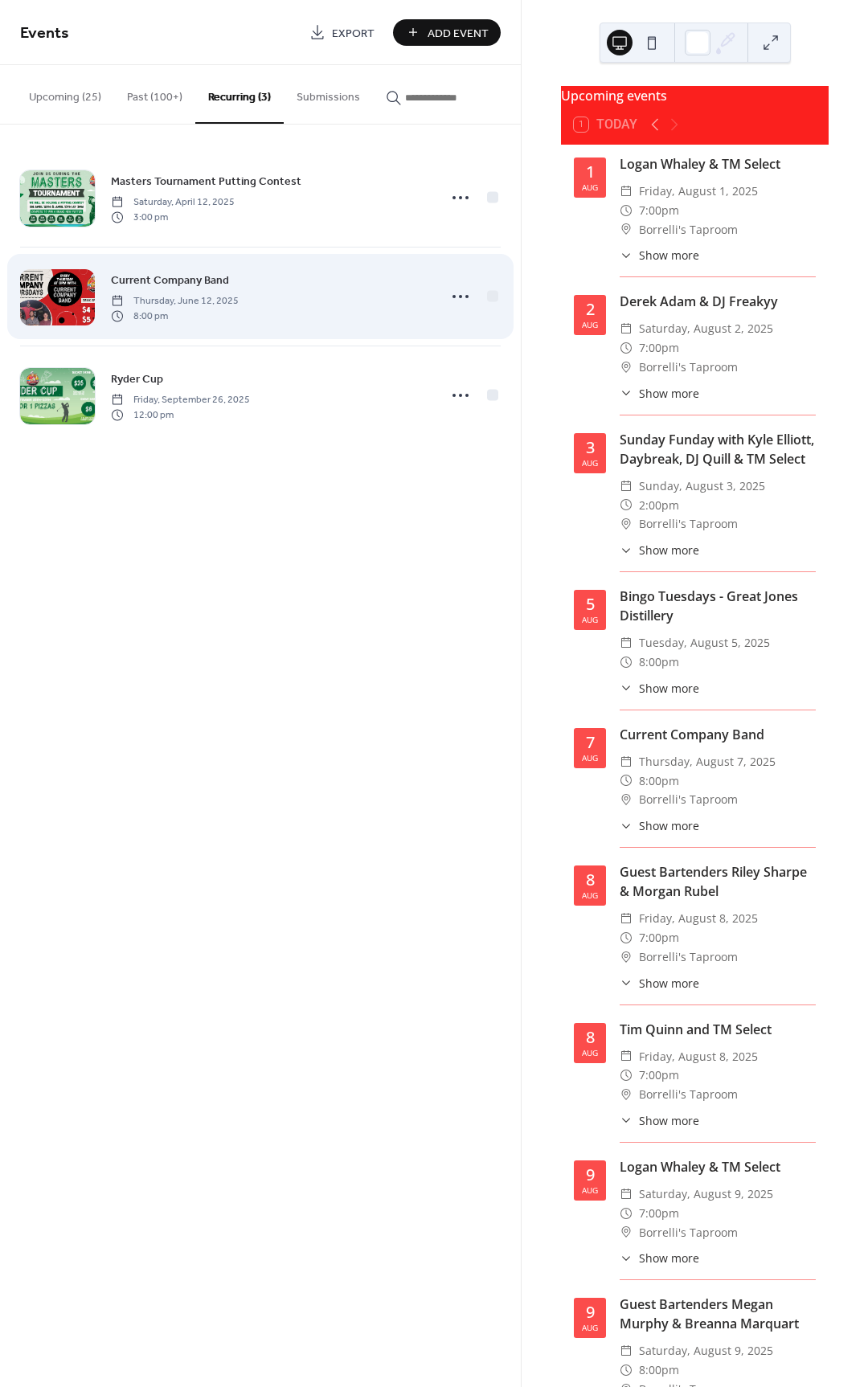 click at bounding box center [57, 297] 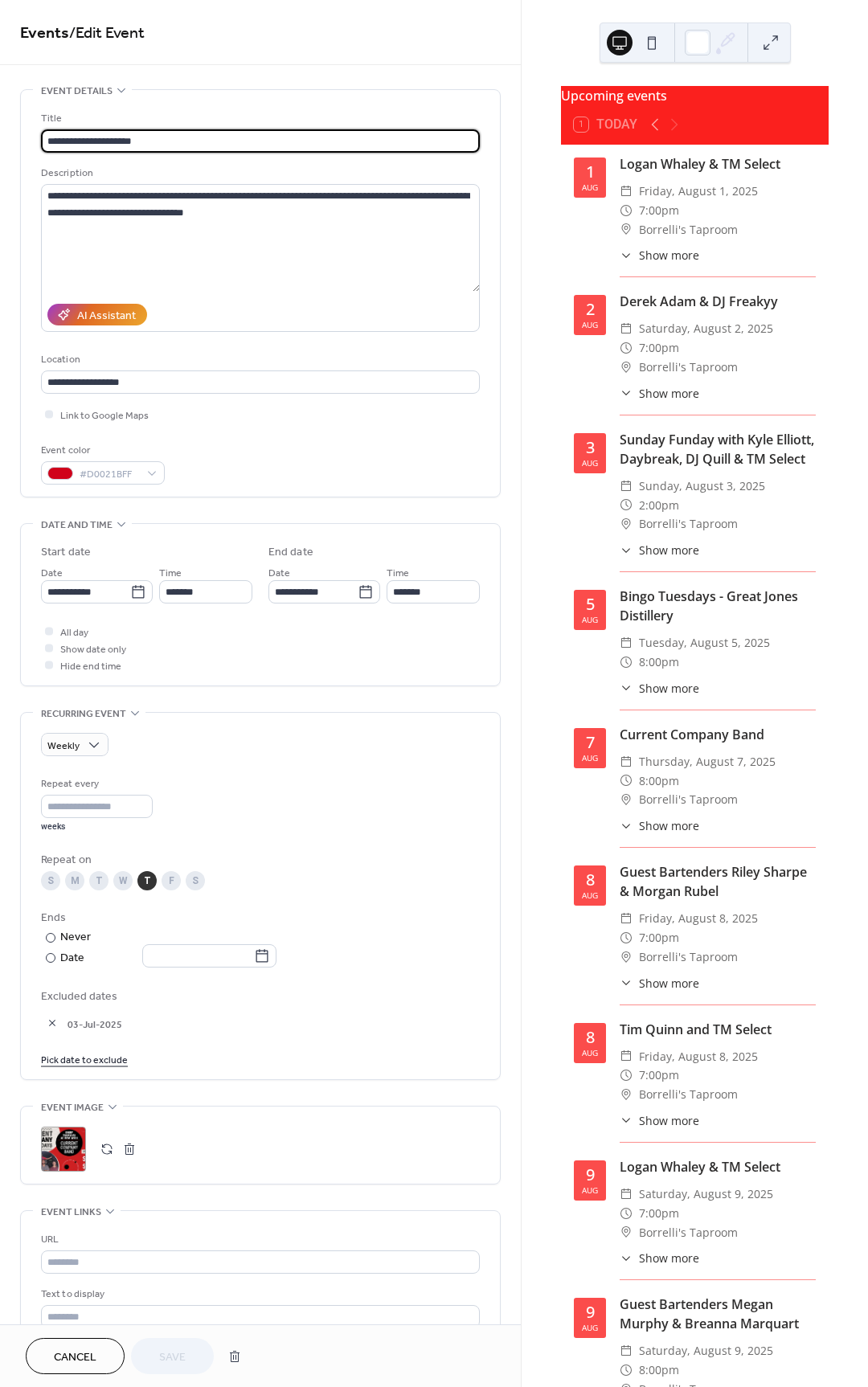type on "**********" 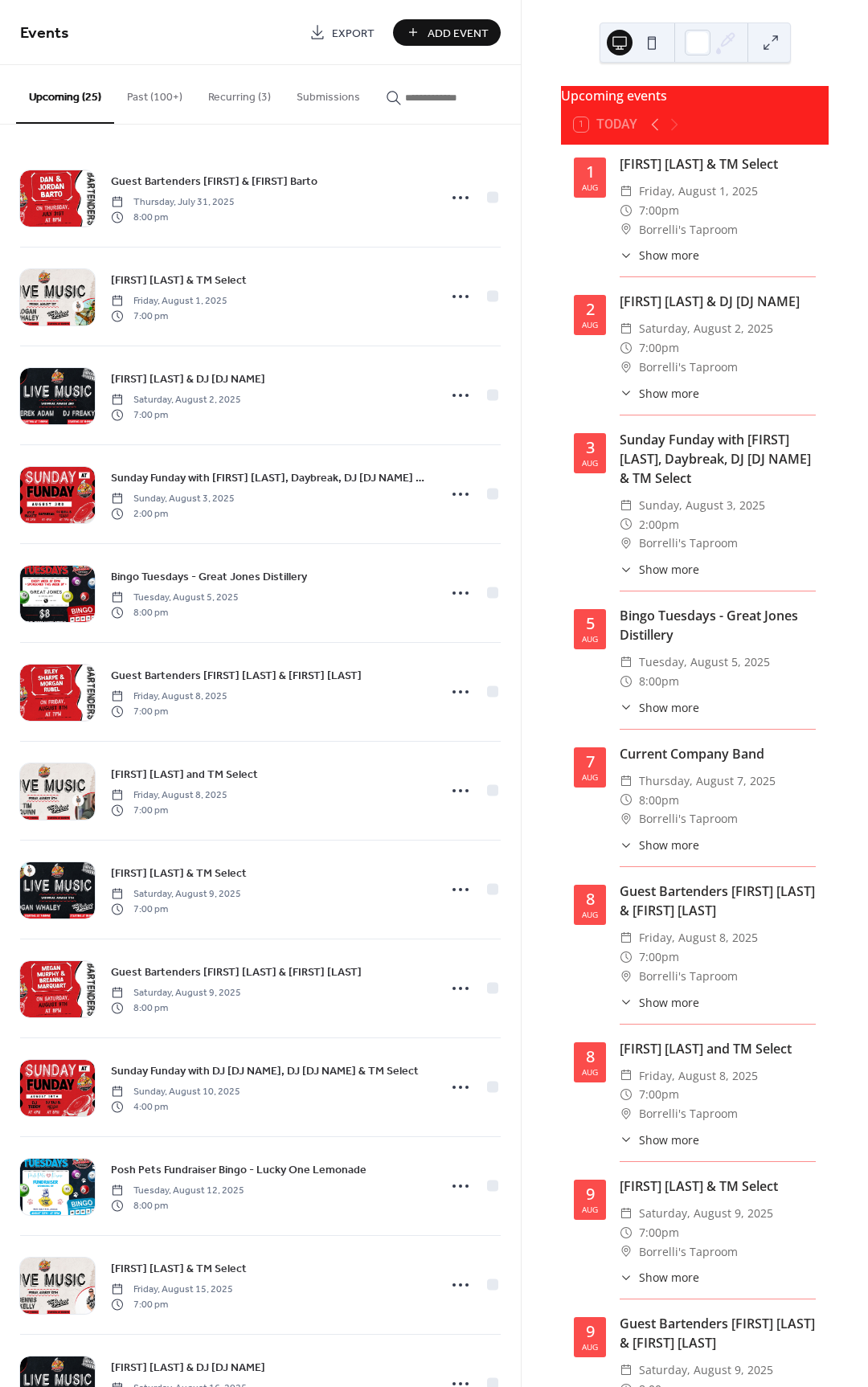 scroll, scrollTop: 0, scrollLeft: 0, axis: both 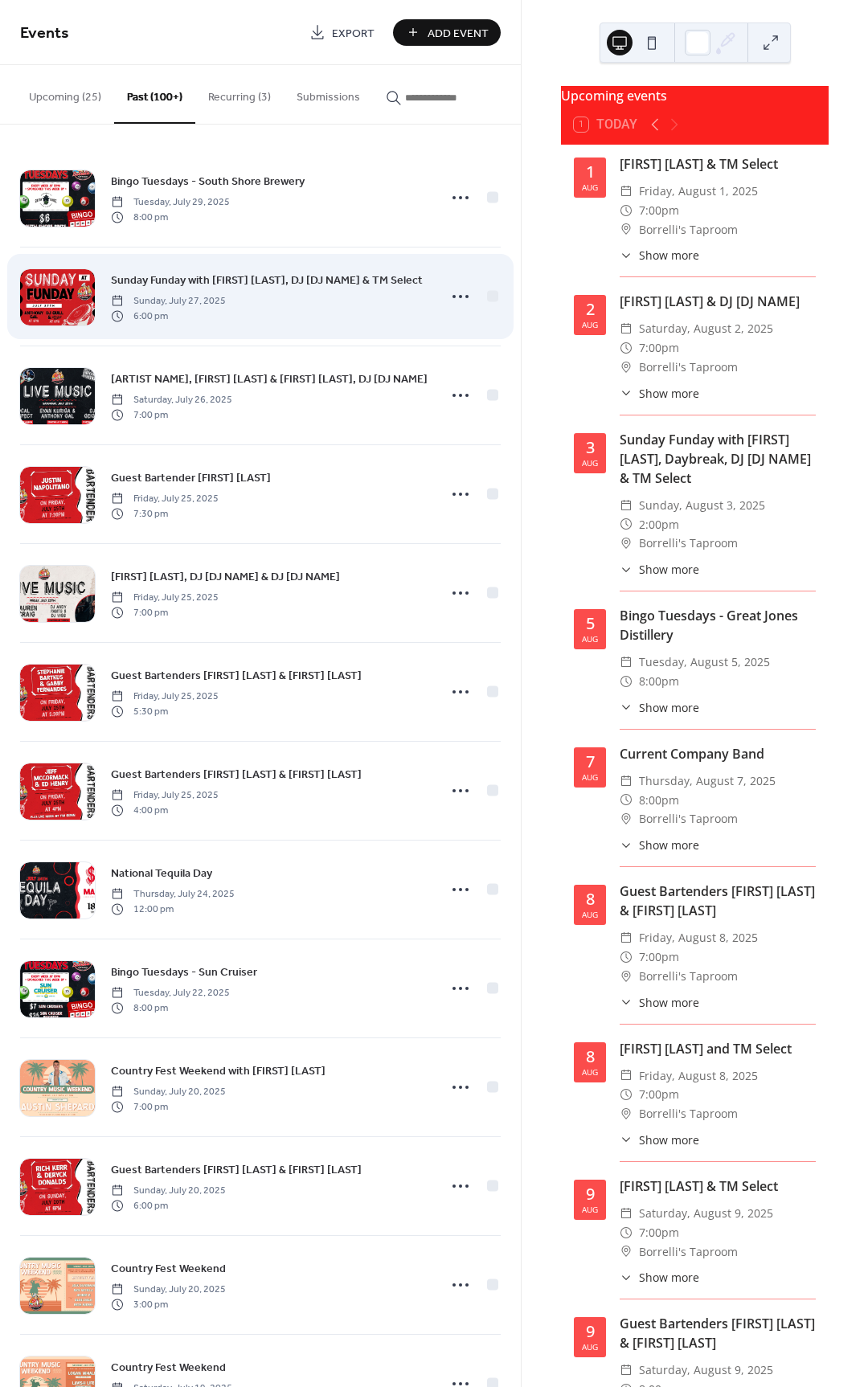 drag, startPoint x: 240, startPoint y: 92, endPoint x: 235, endPoint y: 307, distance: 215.05813 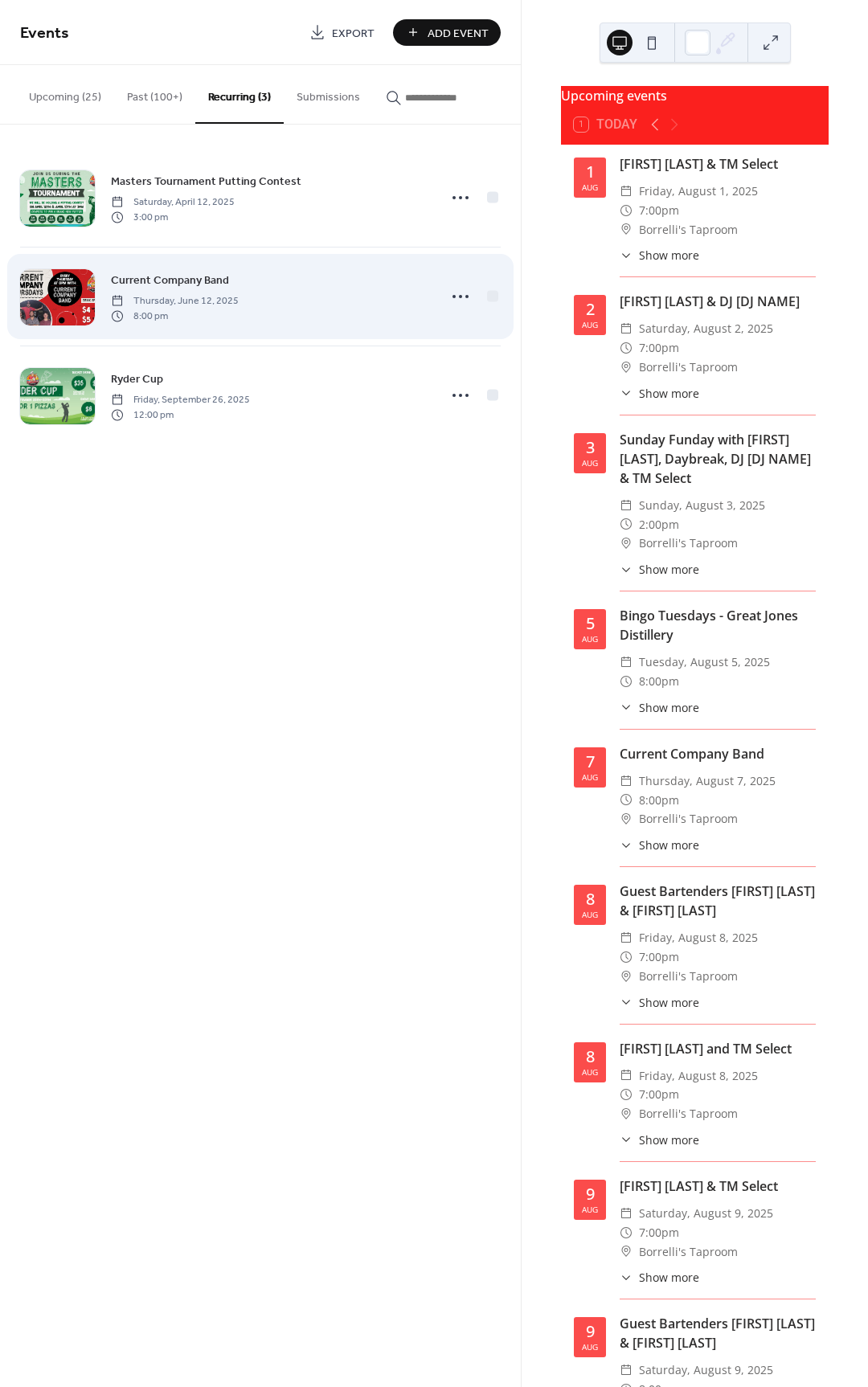 click on "Thursday, June 12, 2025" at bounding box center [174, 301] 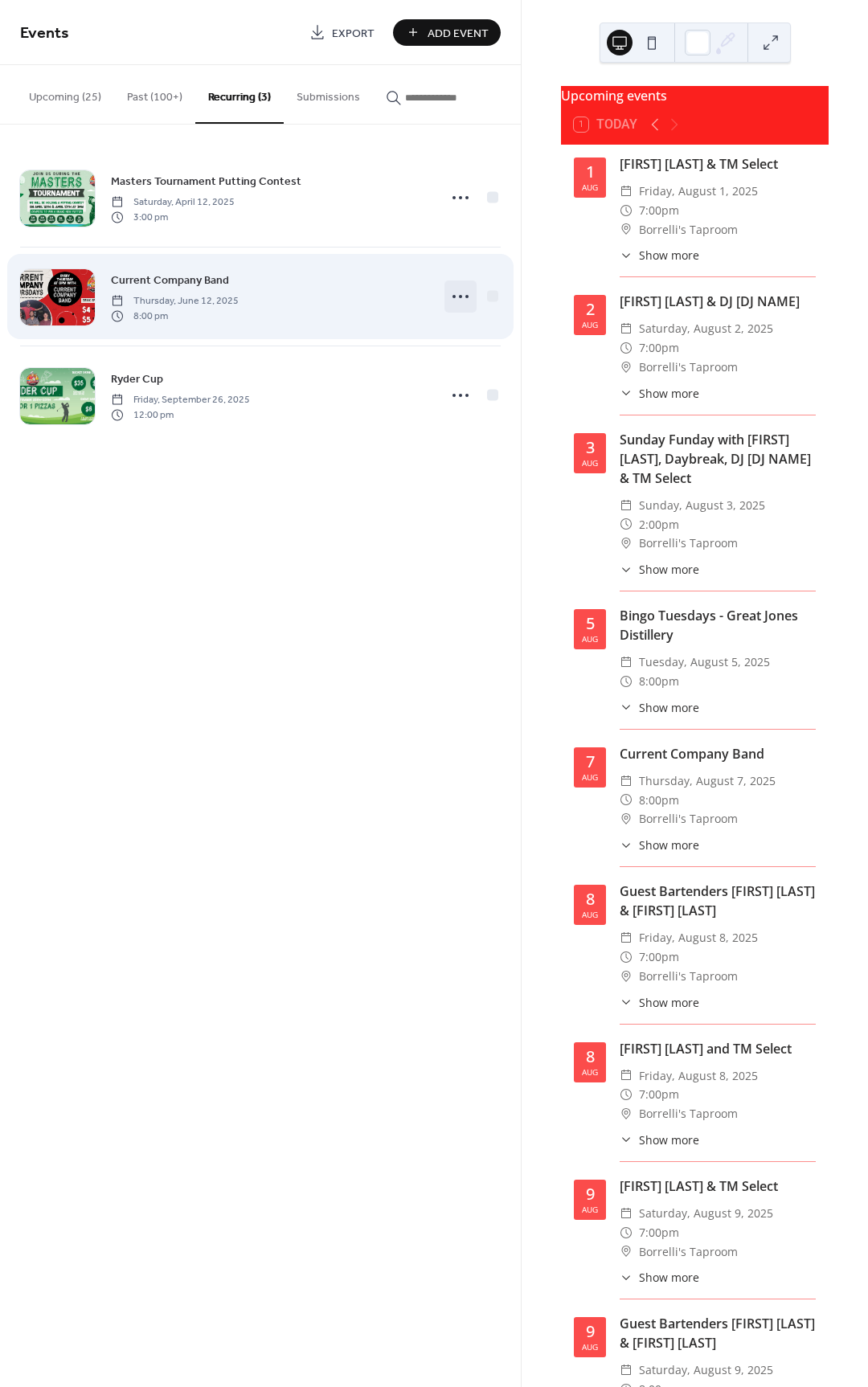 click 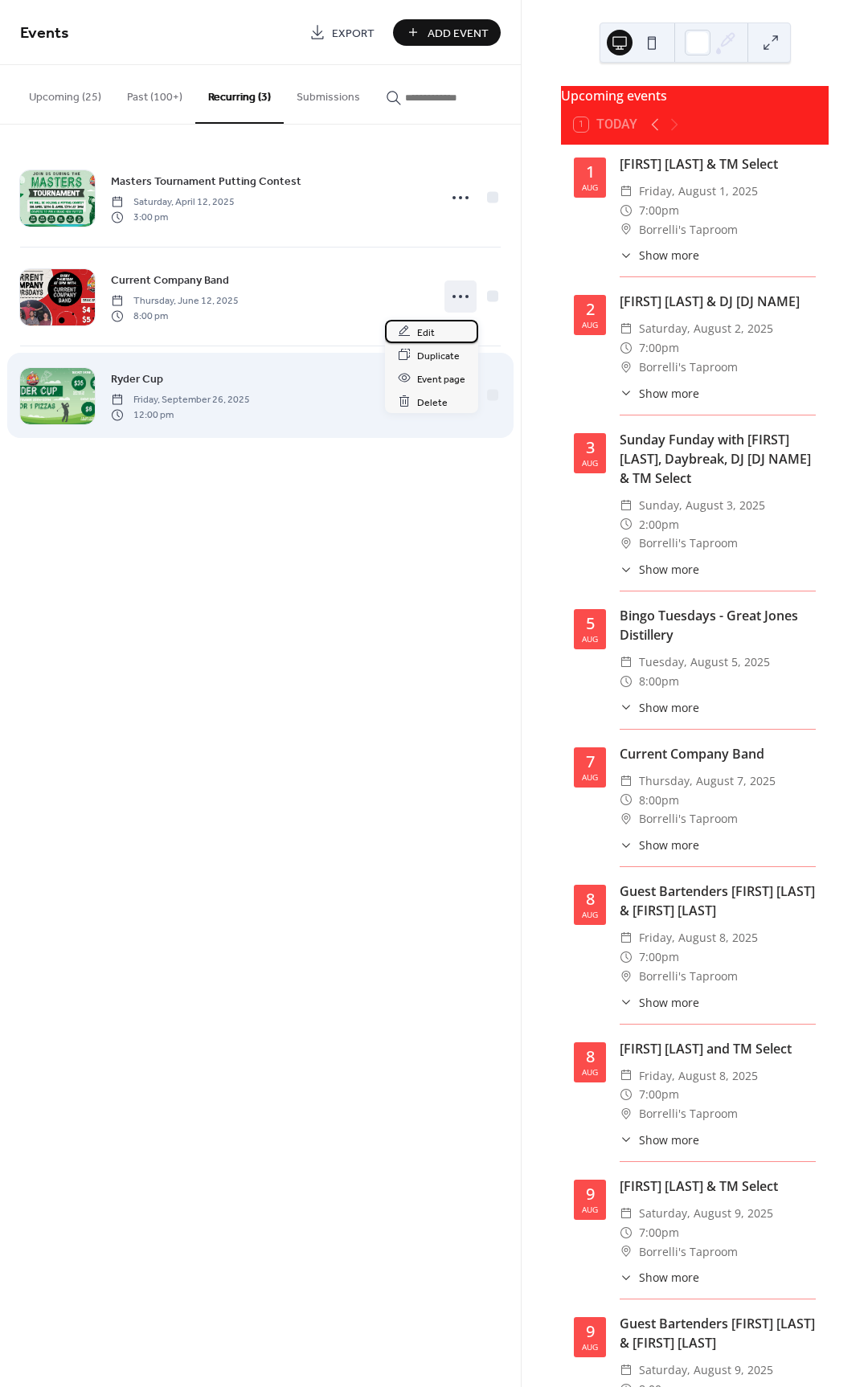 drag, startPoint x: 461, startPoint y: 324, endPoint x: 411, endPoint y: 388, distance: 81.21576 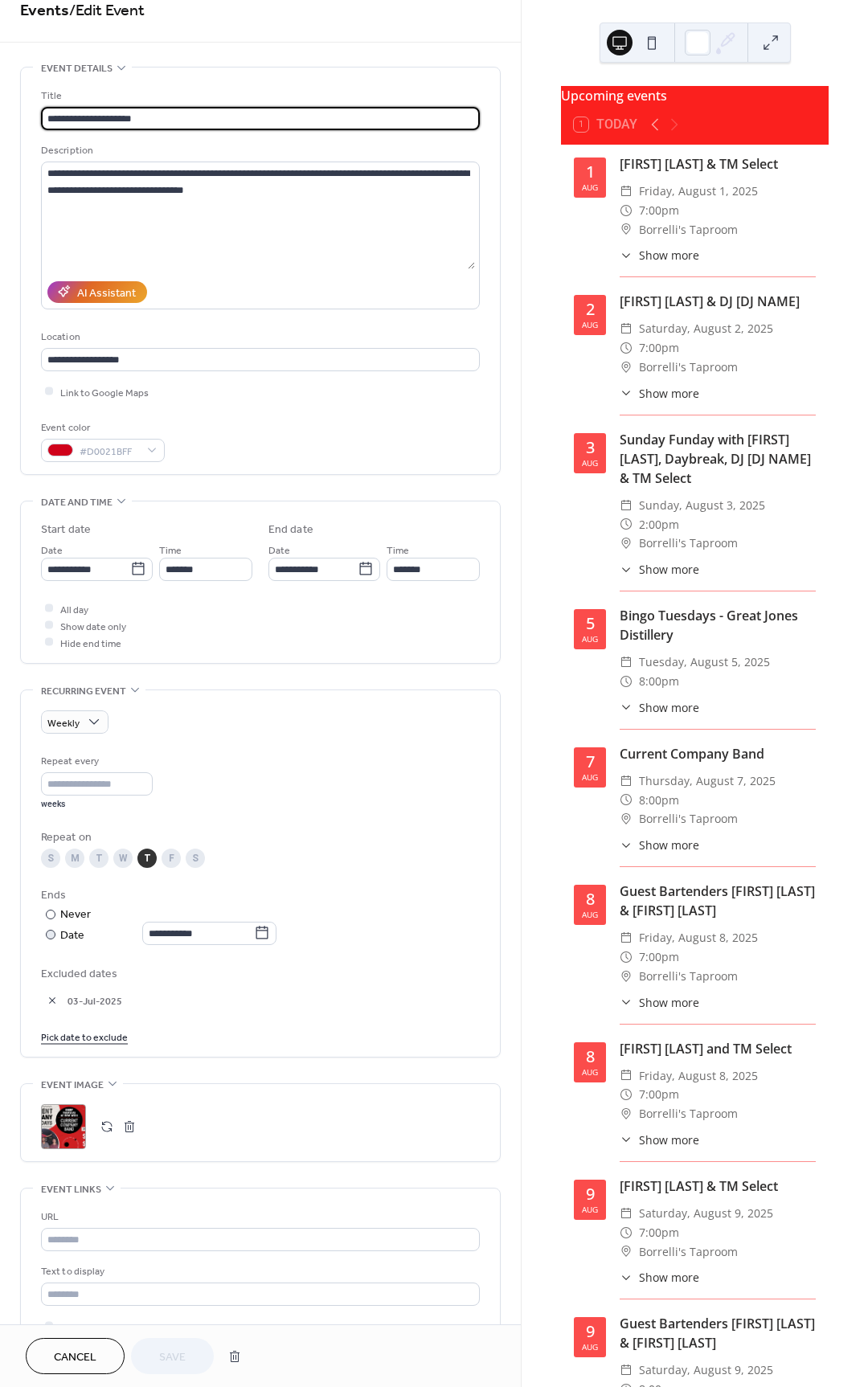 scroll, scrollTop: 43, scrollLeft: 0, axis: vertical 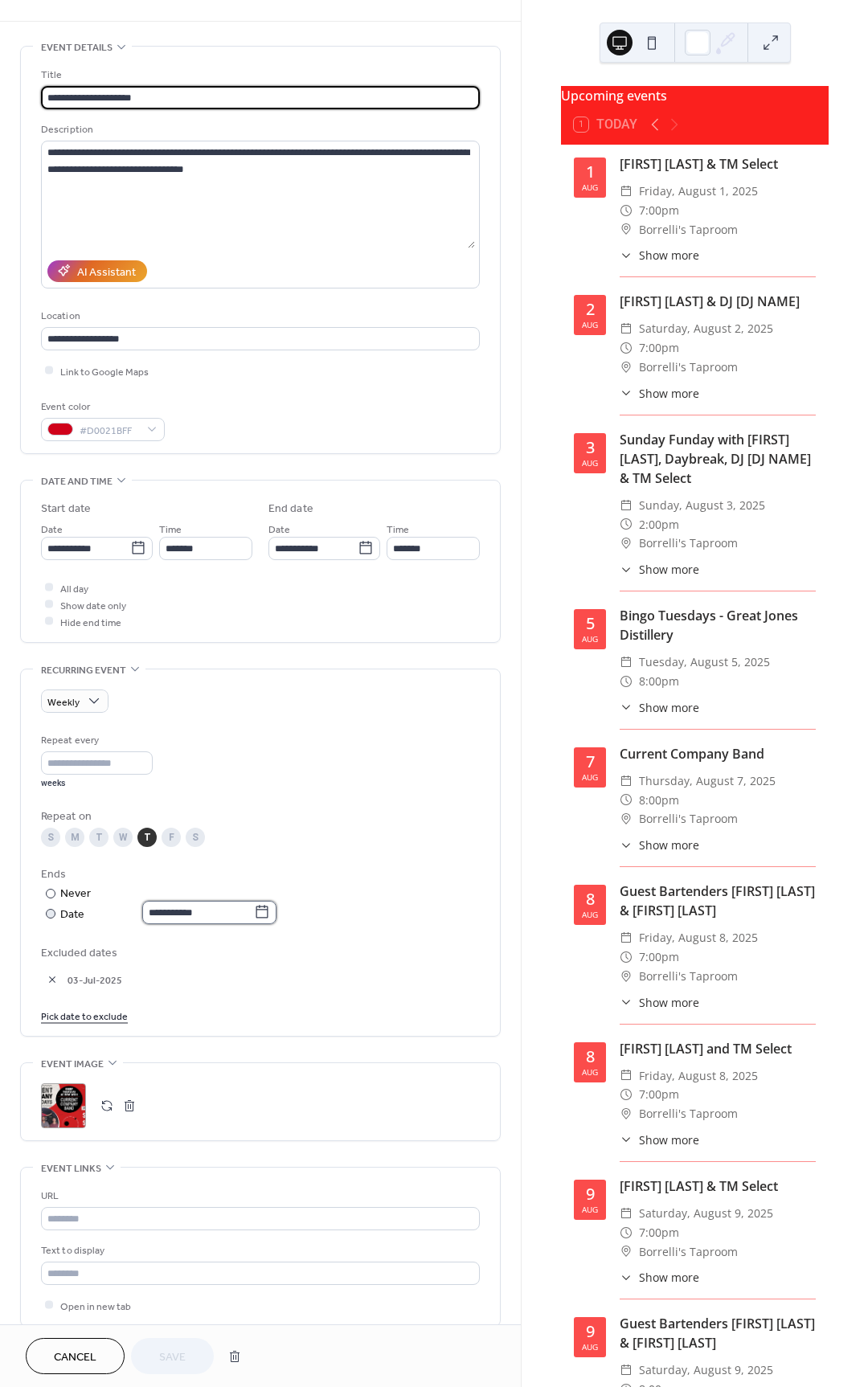 drag, startPoint x: 182, startPoint y: 910, endPoint x: 199, endPoint y: 920, distance: 19.723083 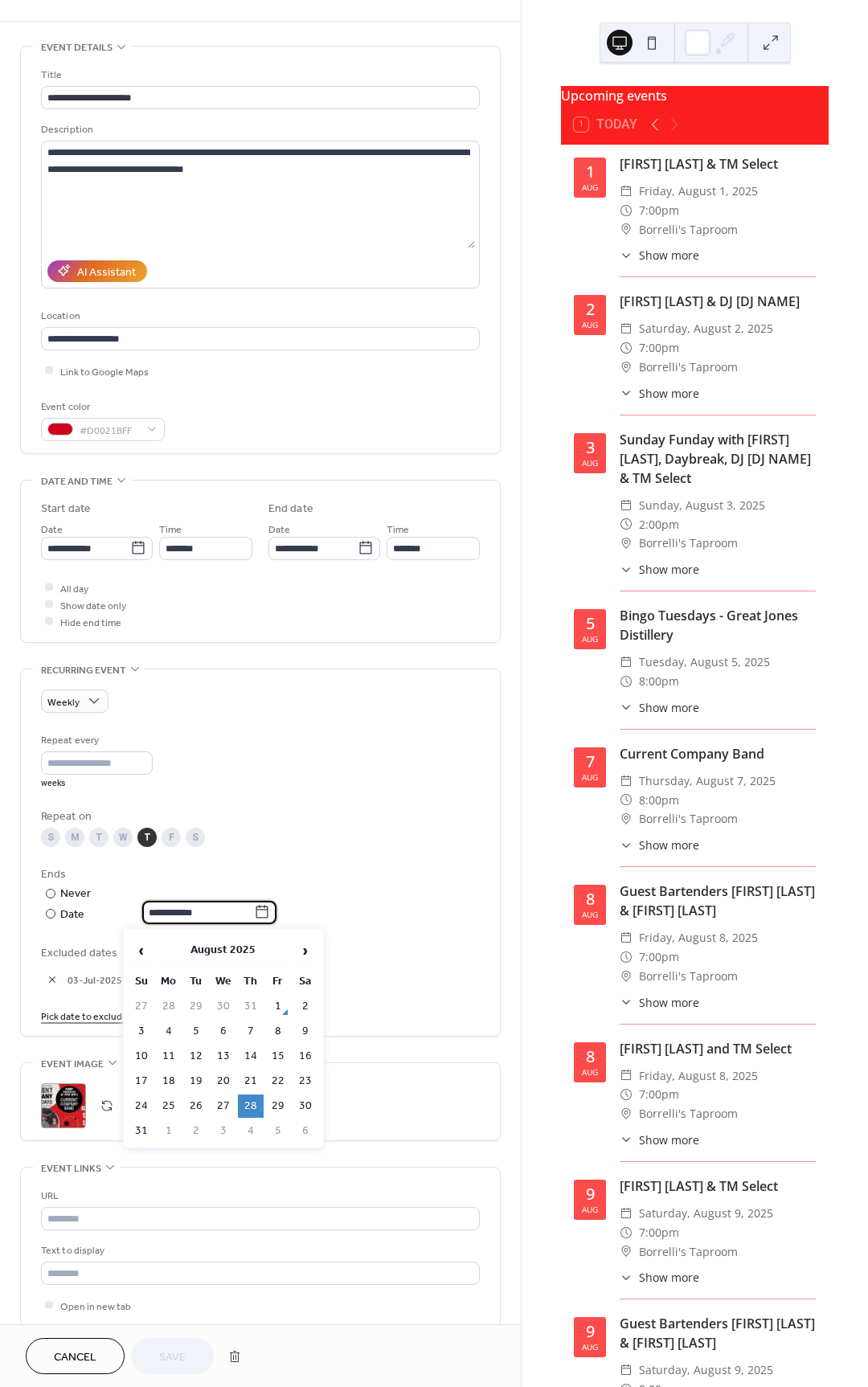 drag, startPoint x: 255, startPoint y: 1072, endPoint x: 242, endPoint y: 1062, distance: 16 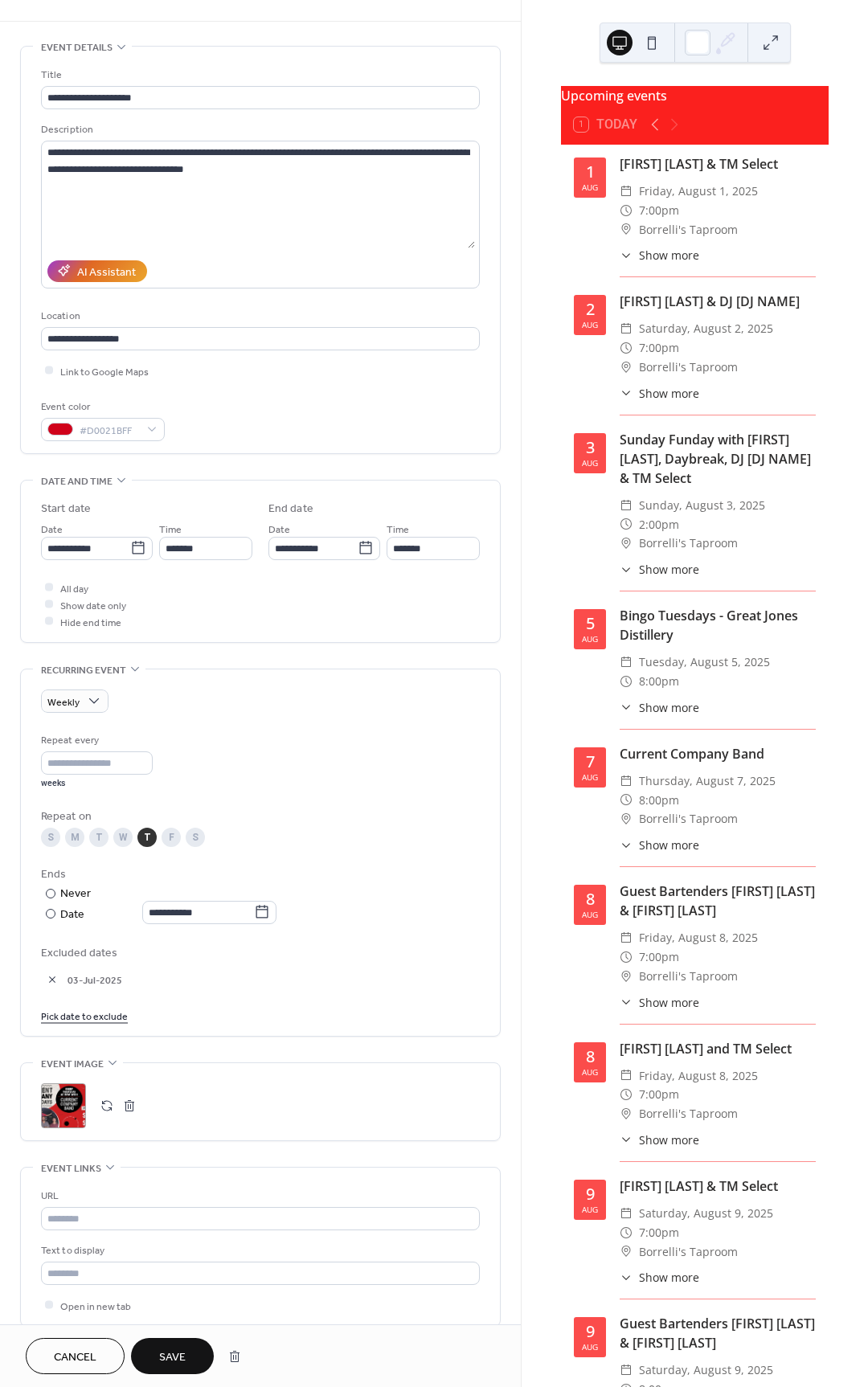 click on "Save" at bounding box center [172, 1356] 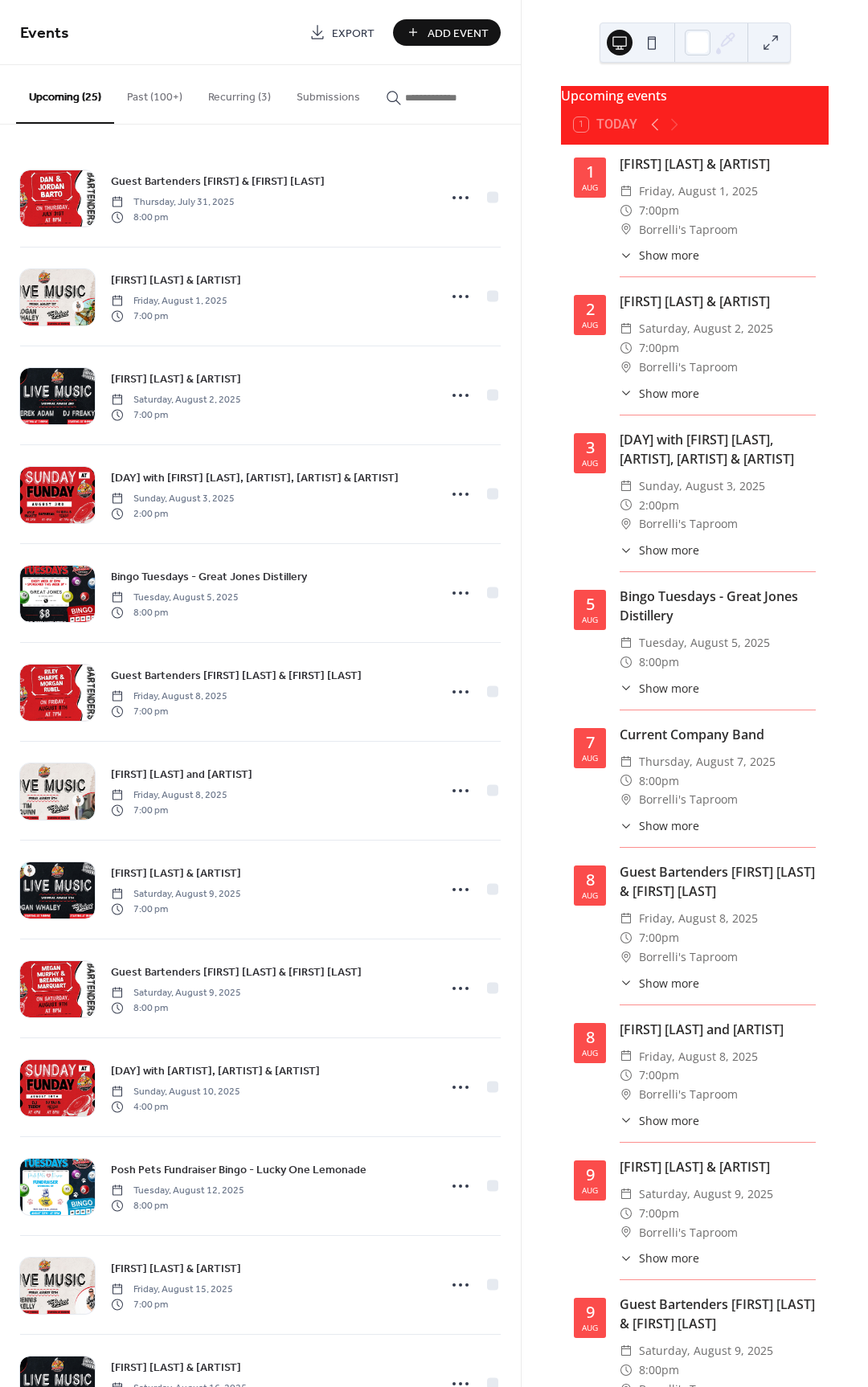 scroll, scrollTop: 0, scrollLeft: 0, axis: both 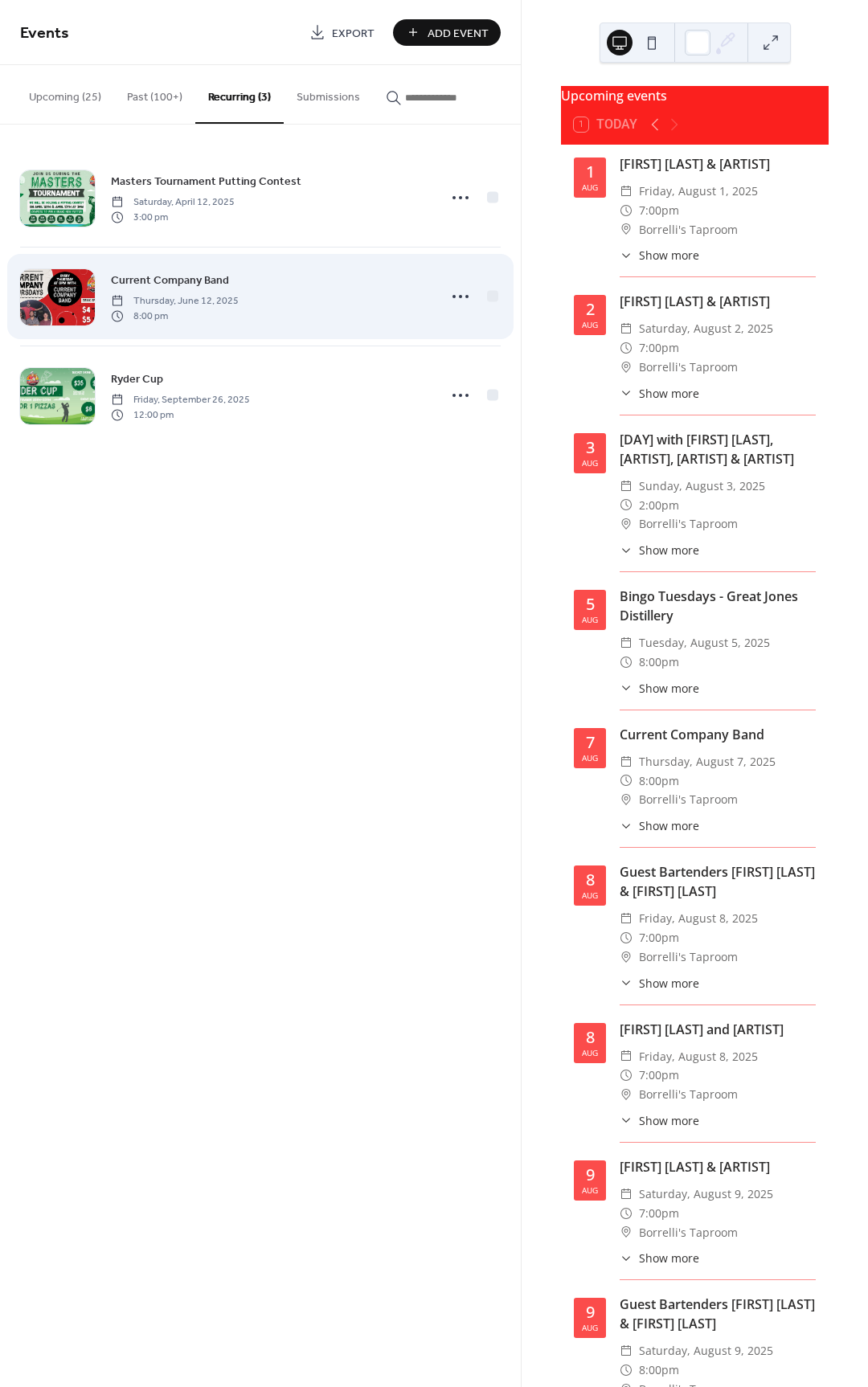 click on "8:00 pm" at bounding box center [174, 316] 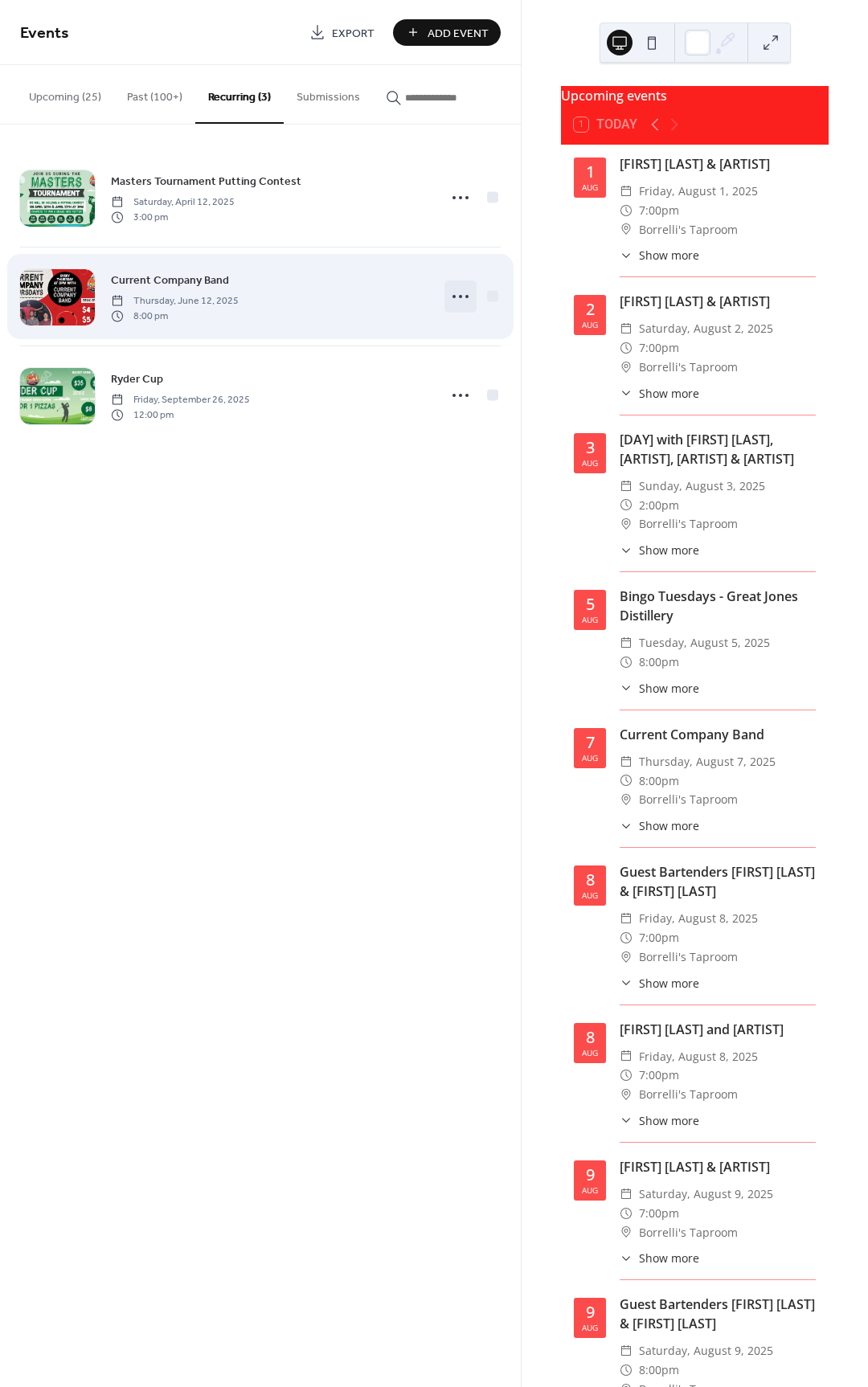 click 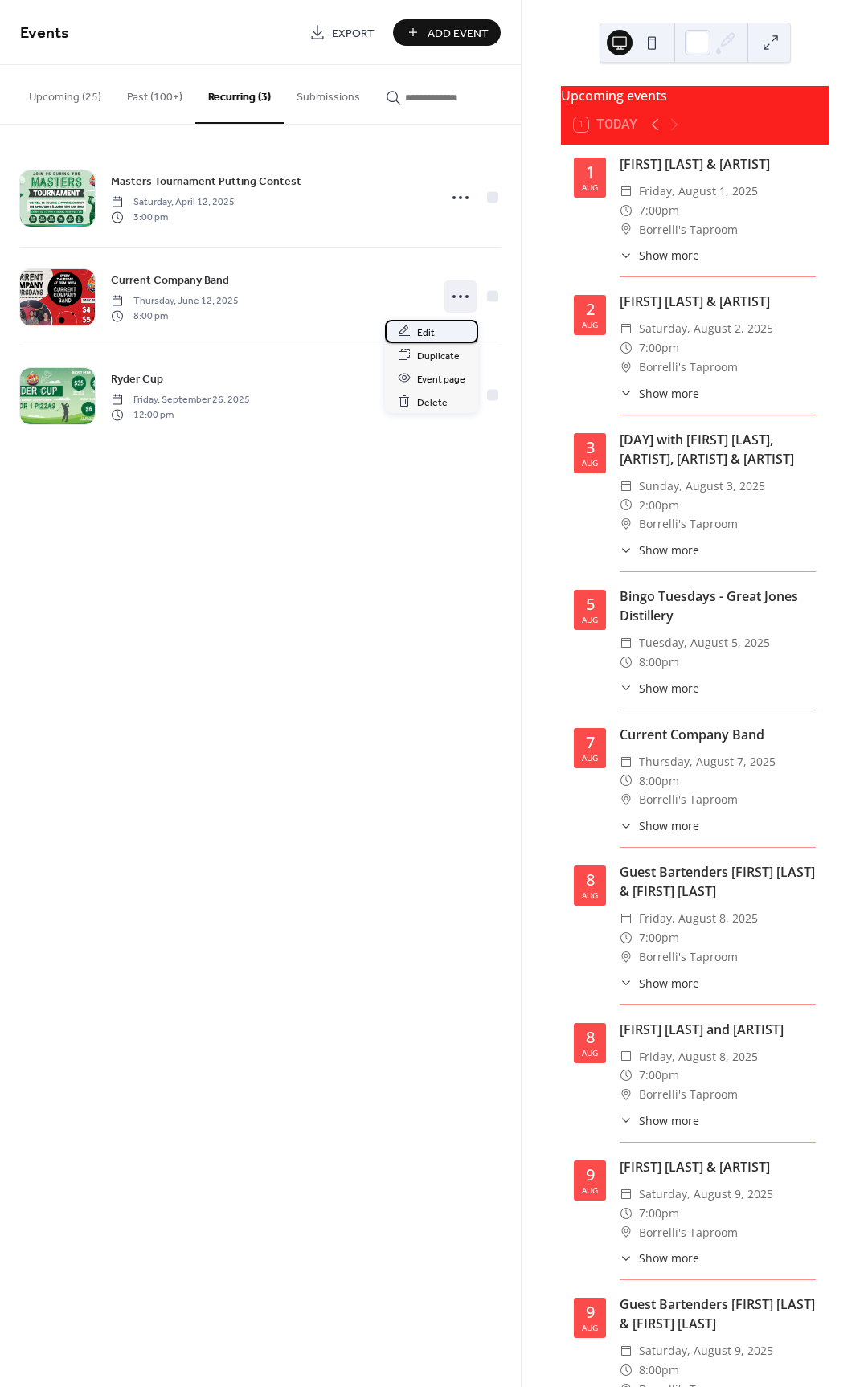 click on "Edit" at bounding box center (426, 332) 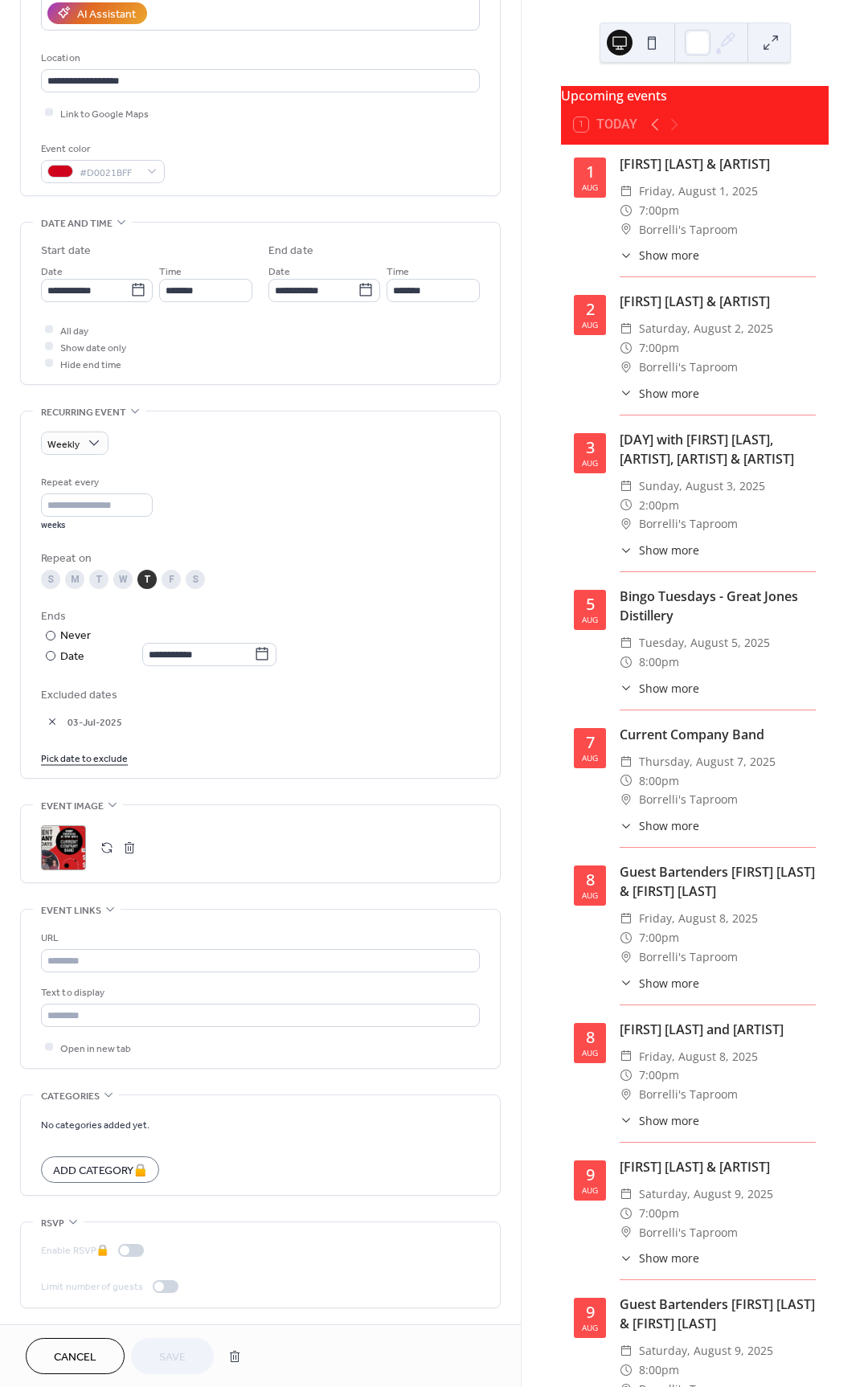 scroll, scrollTop: 301, scrollLeft: 0, axis: vertical 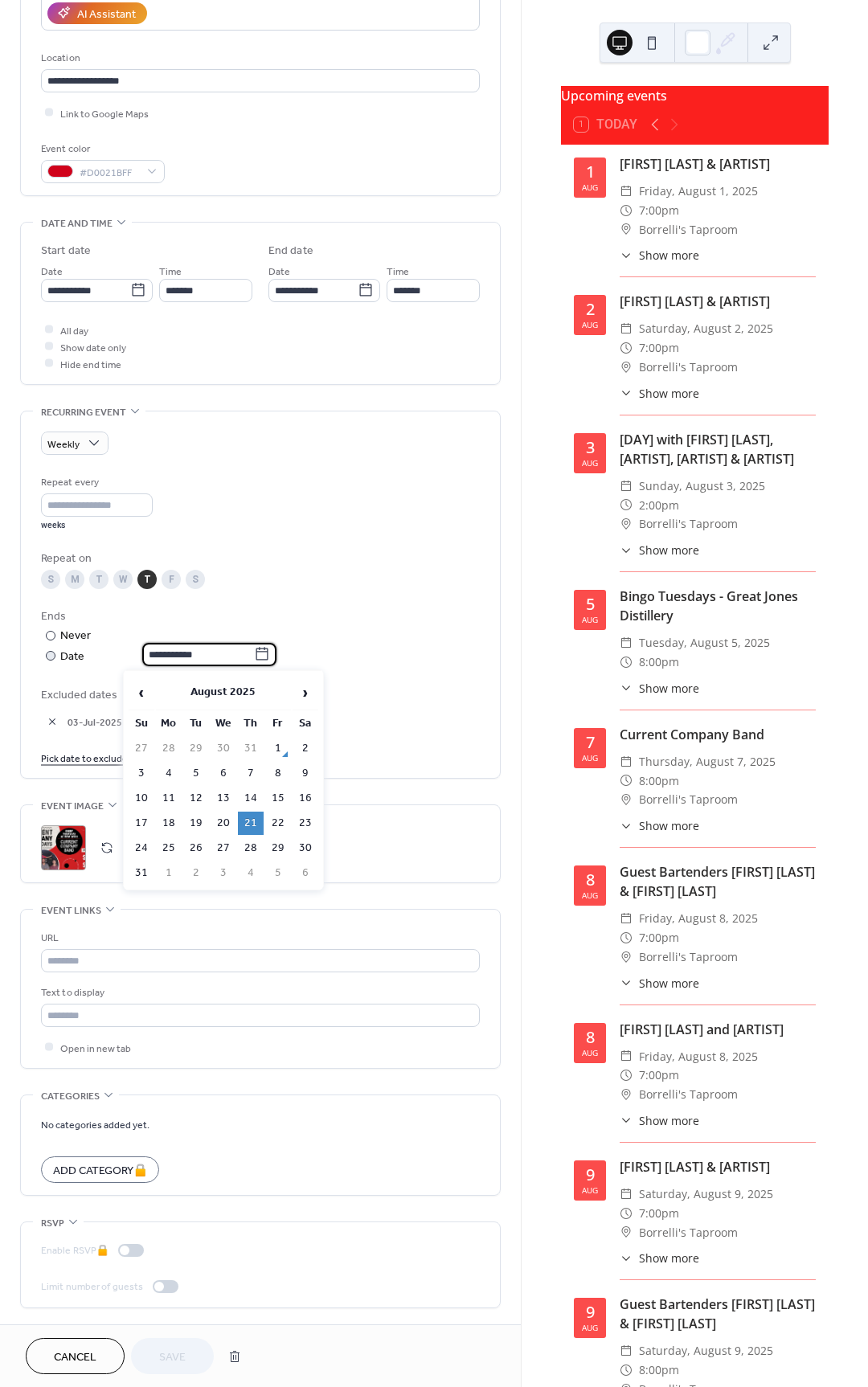 click on "**********" at bounding box center [198, 654] 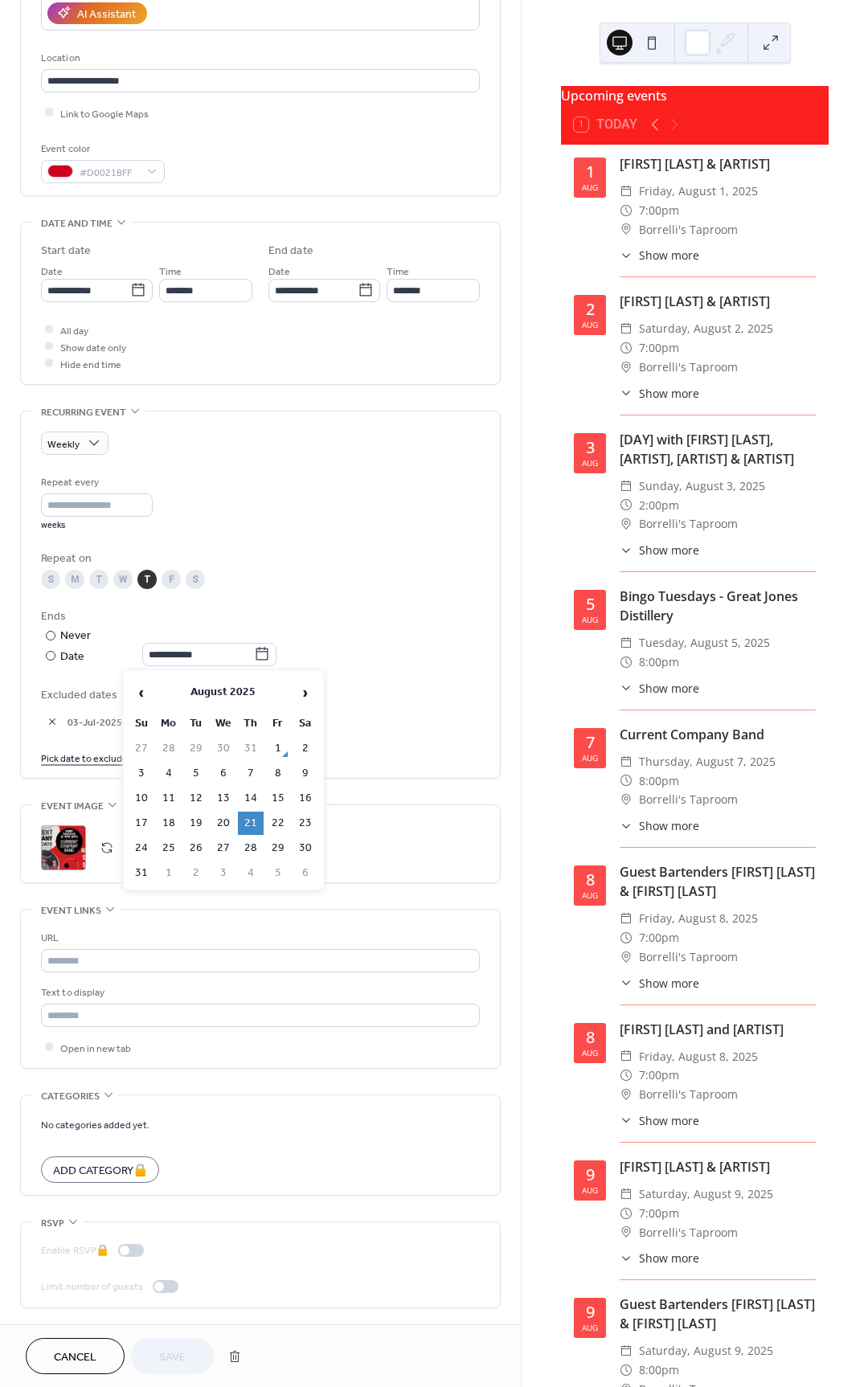 click on "21" at bounding box center (251, 823) 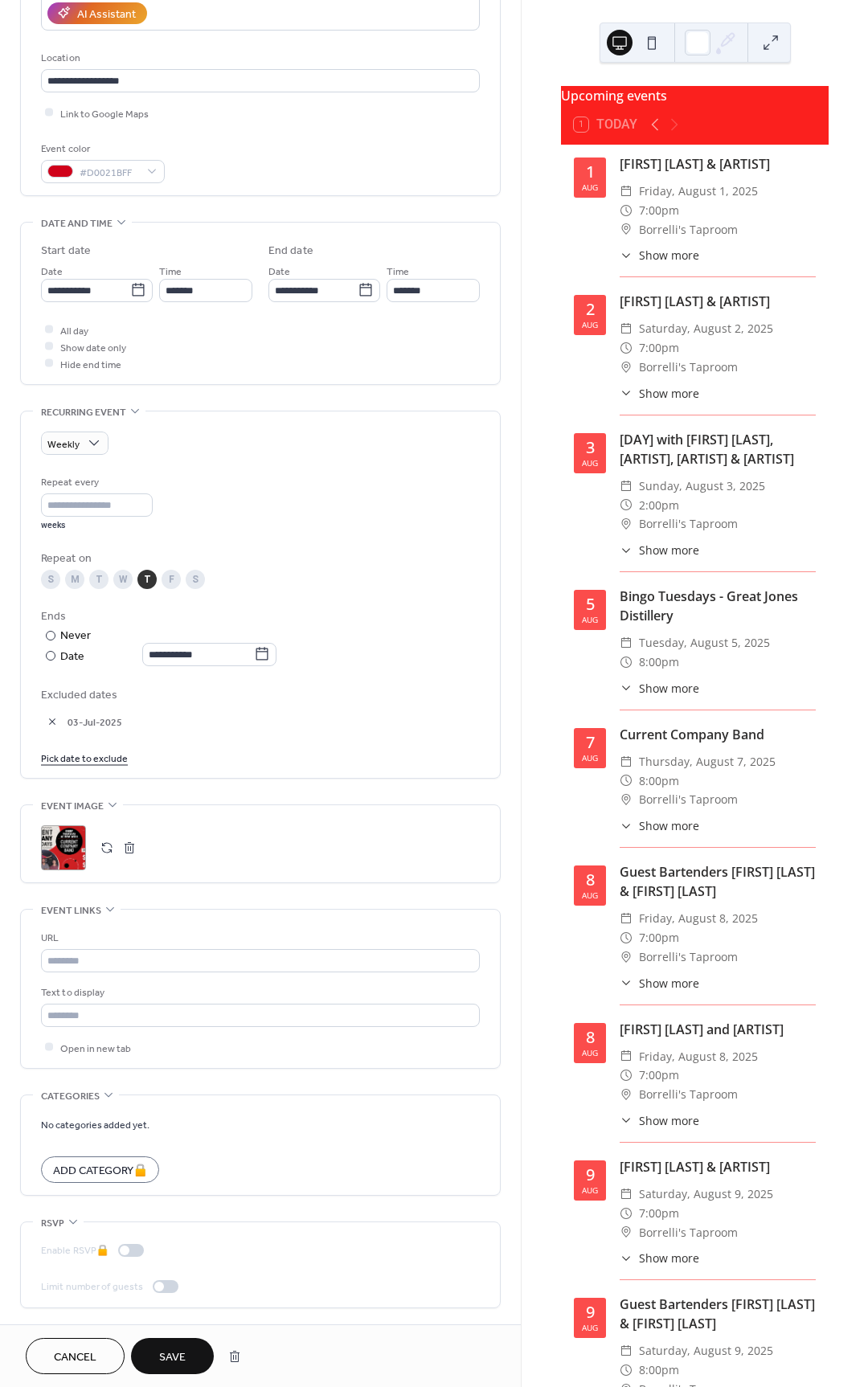 click on "Save" at bounding box center [172, 1356] 